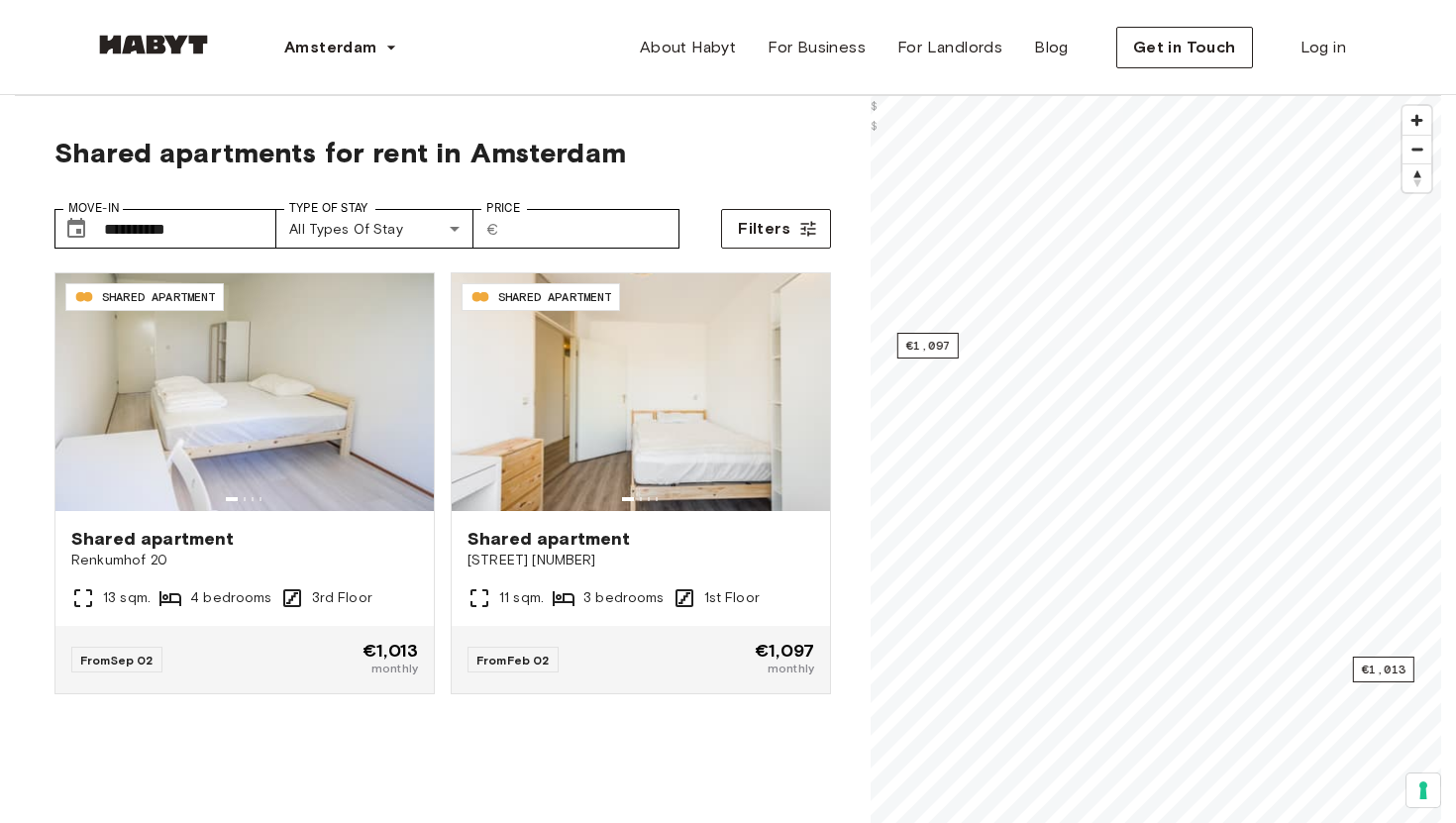 scroll, scrollTop: 0, scrollLeft: 0, axis: both 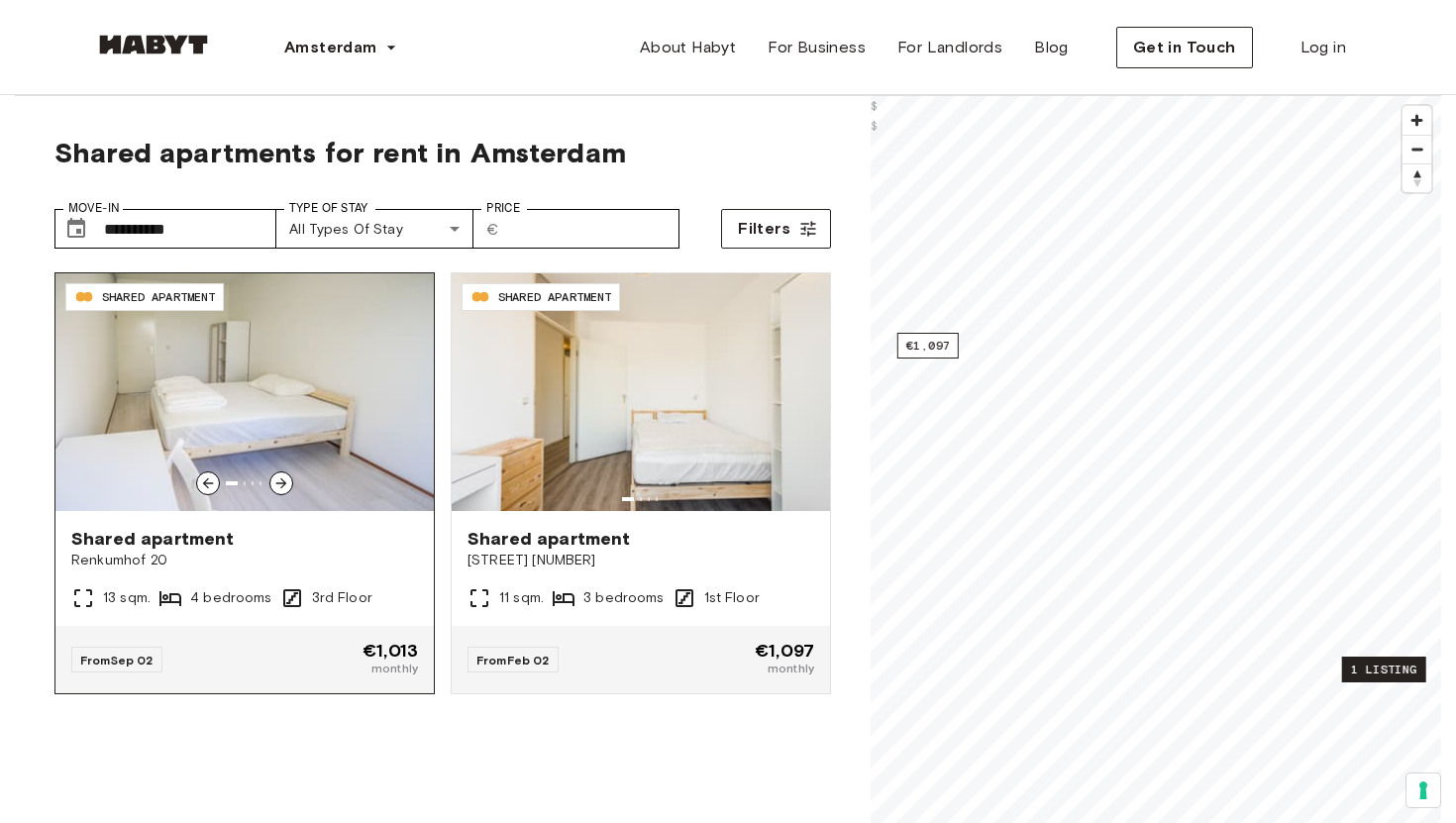 click on "Renkumhof 20" at bounding box center (245, 561) 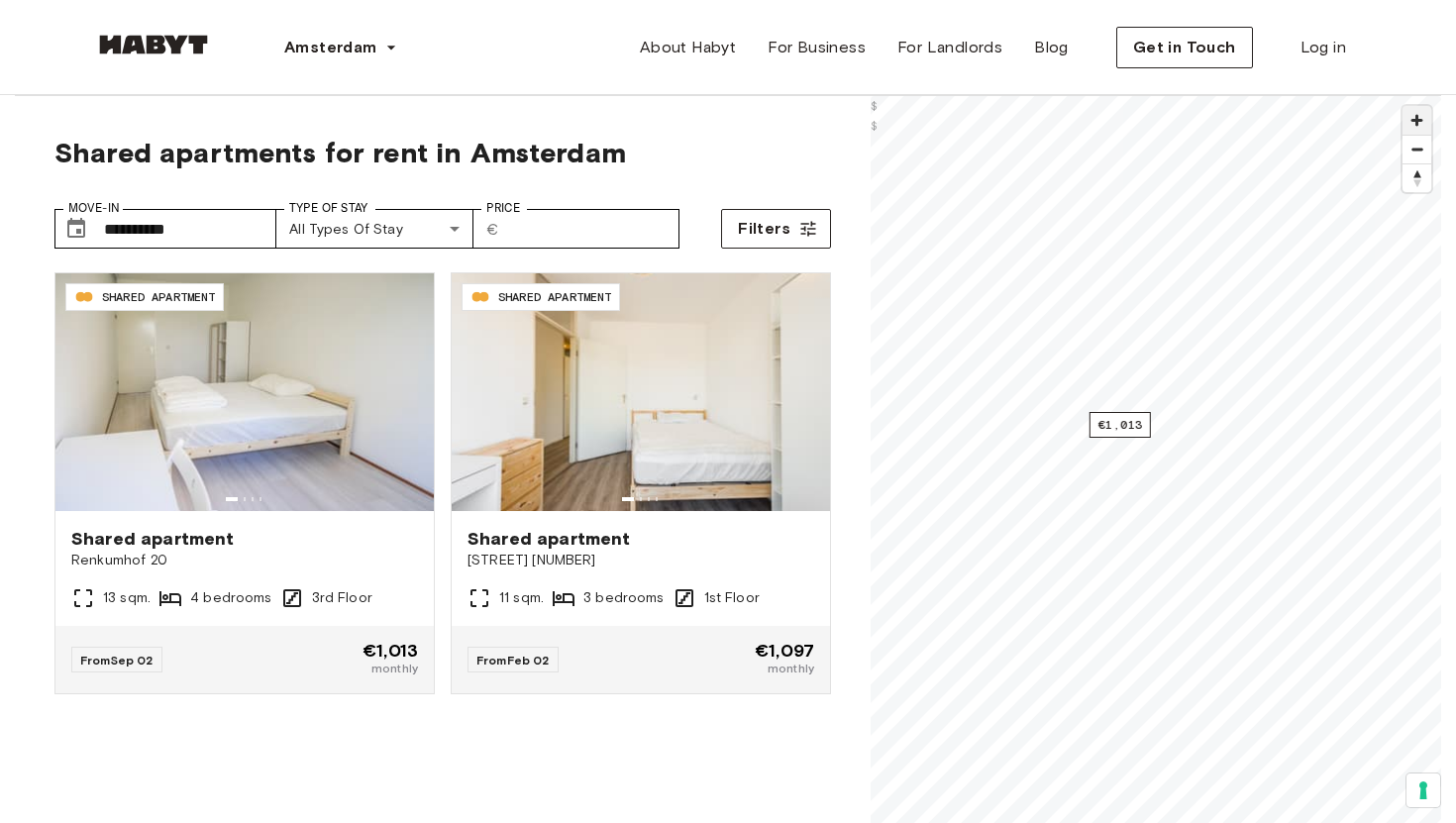 click at bounding box center (1416, 120) 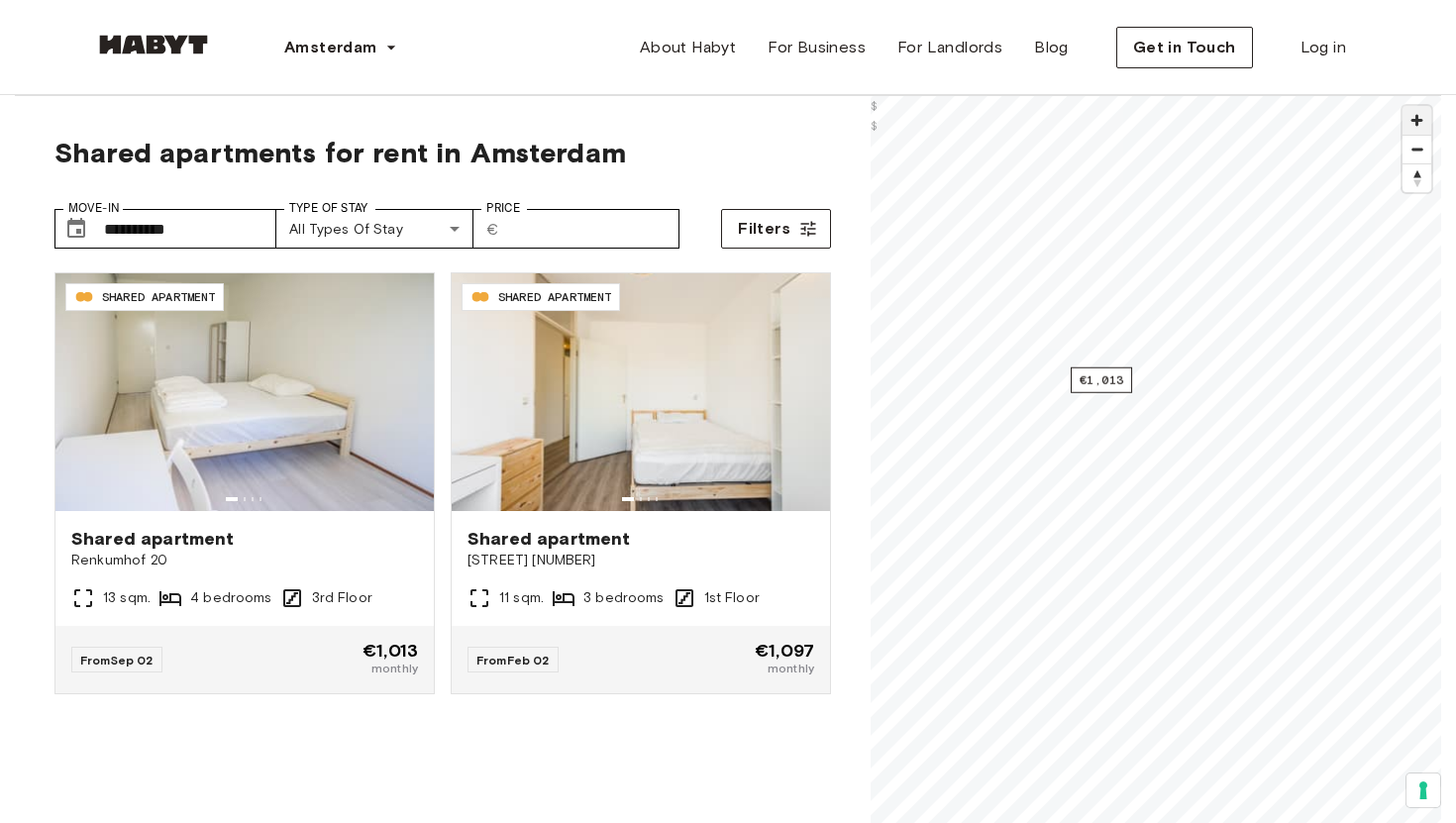 click at bounding box center [1416, 120] 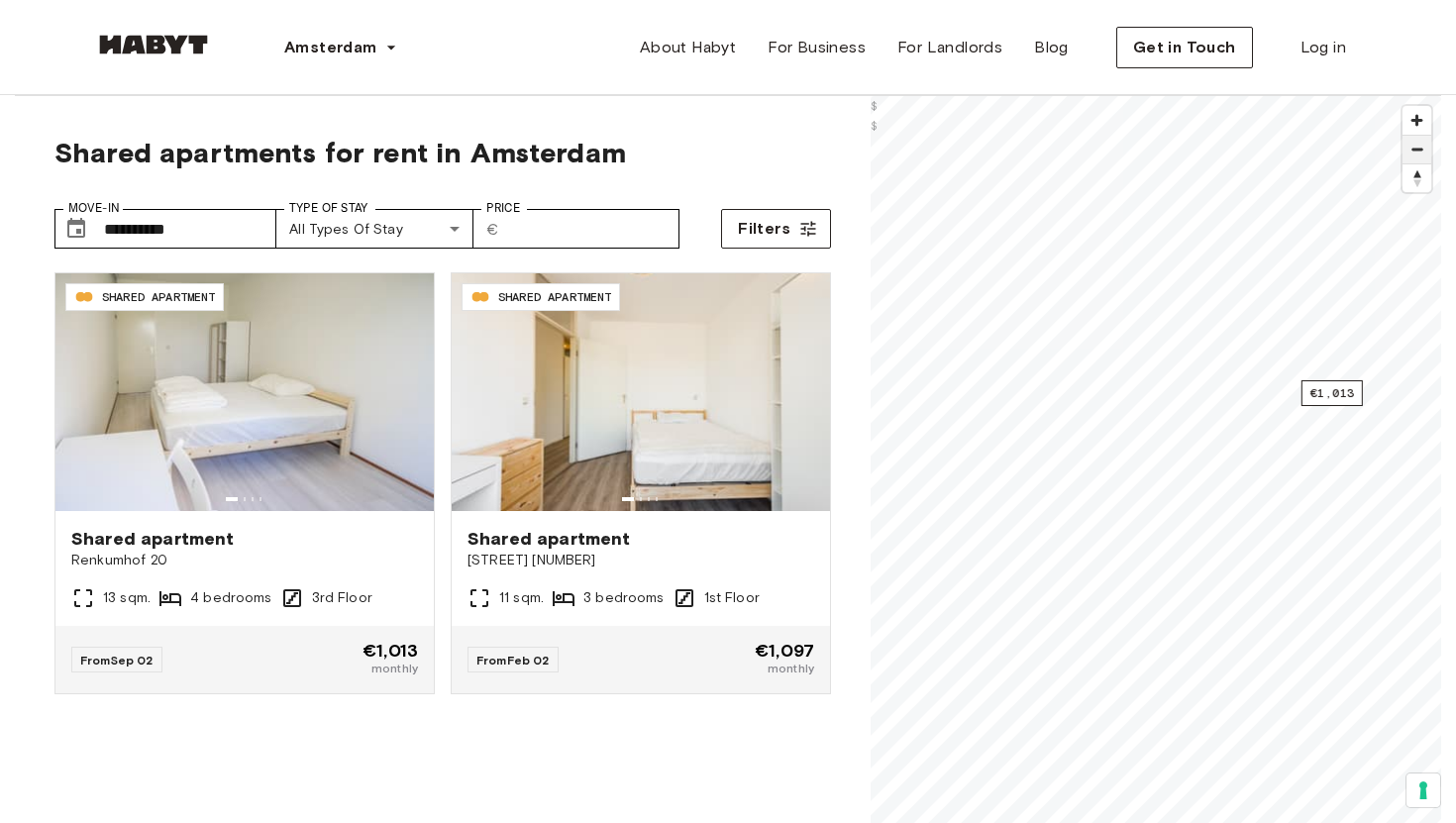 click at bounding box center (1416, 150) 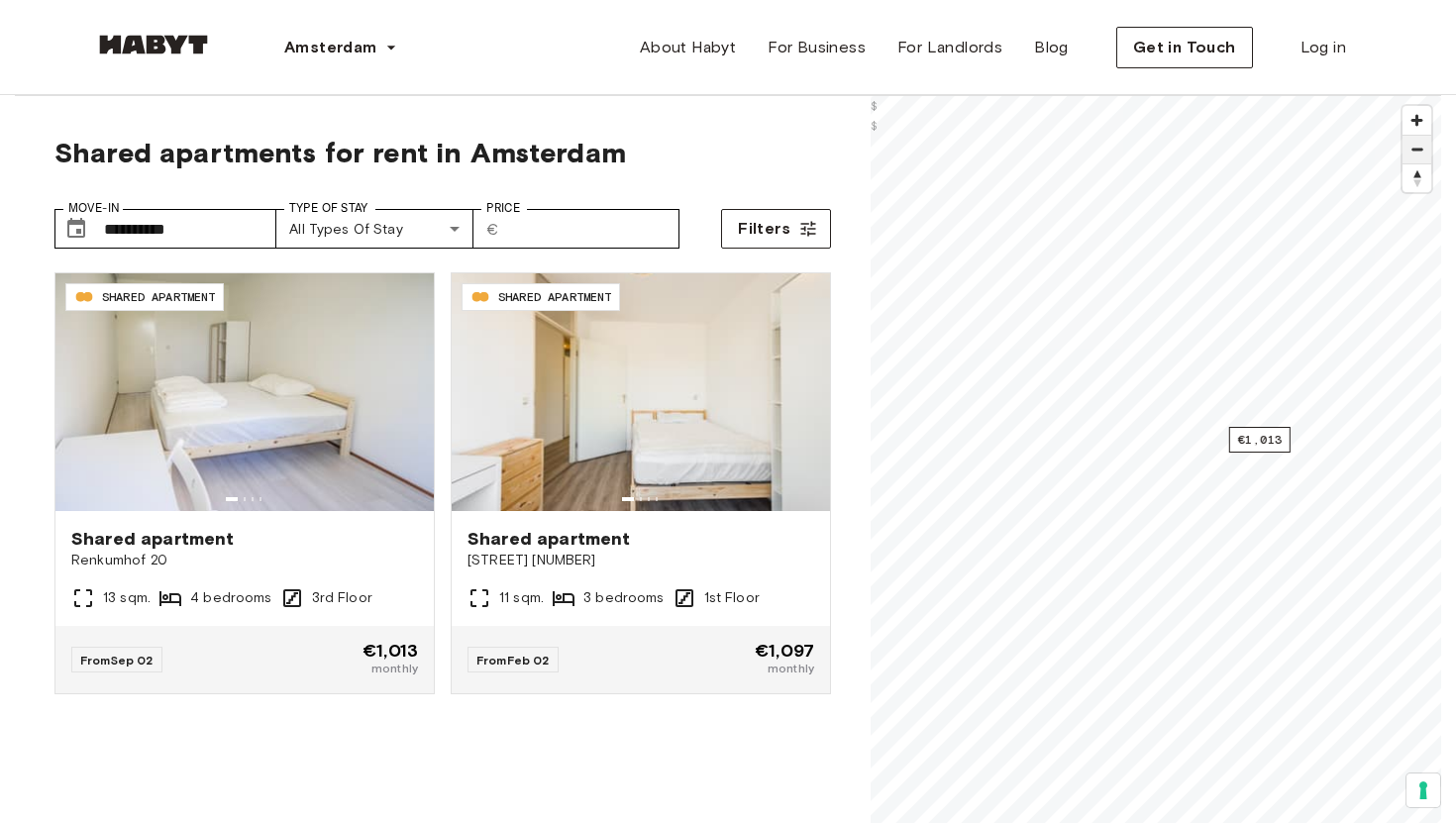click at bounding box center [1416, 150] 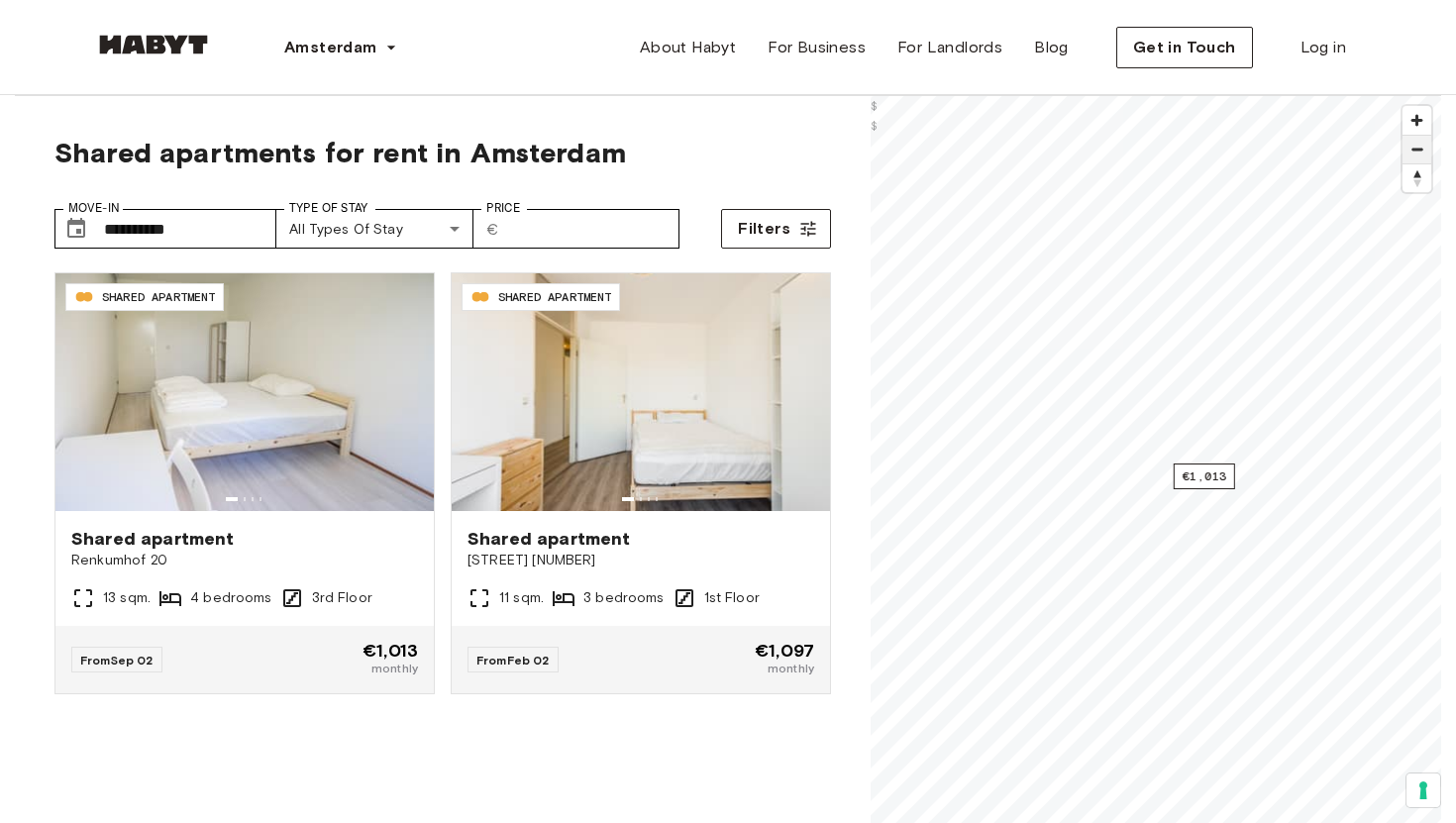 click at bounding box center [1416, 150] 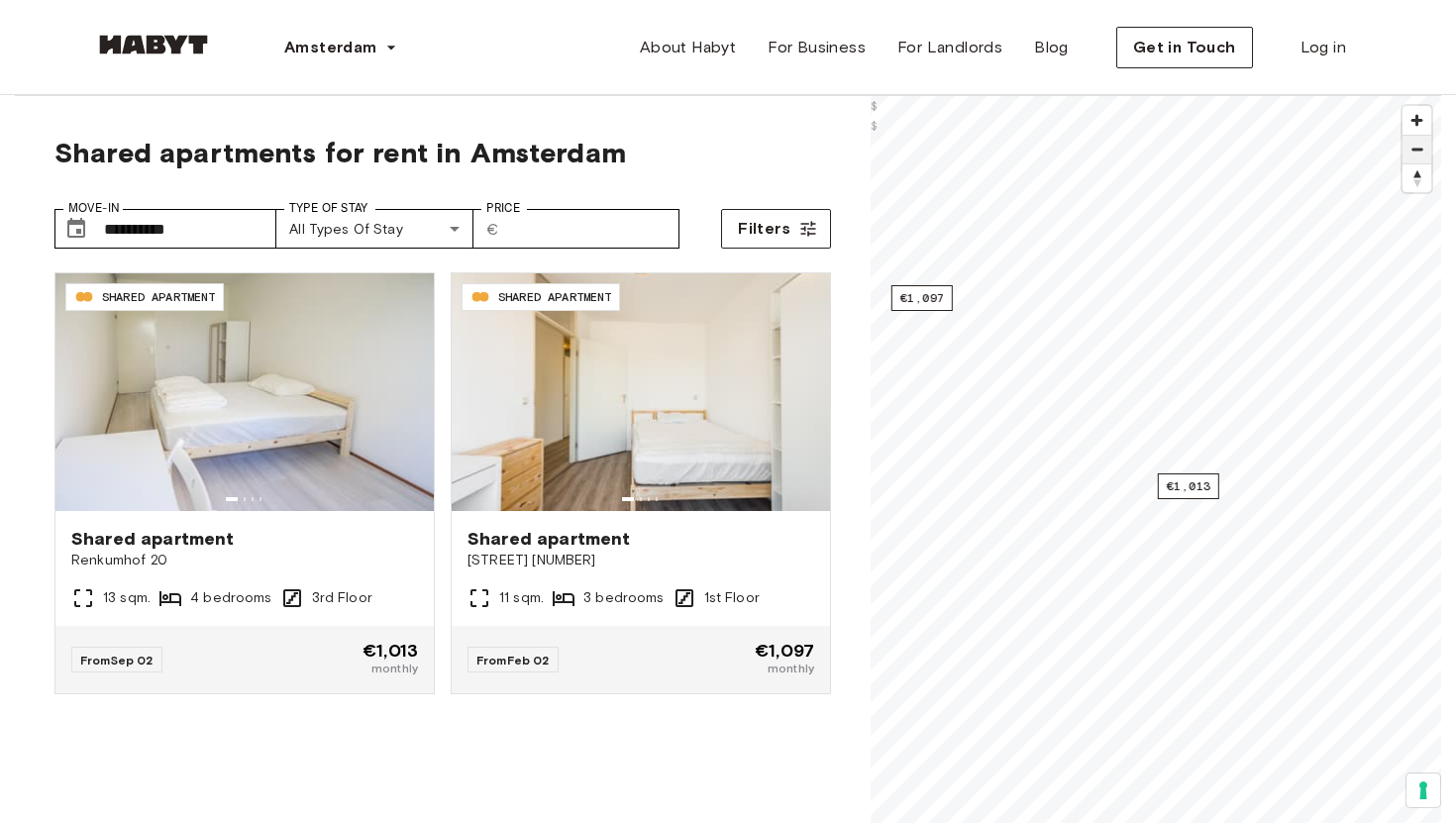 click at bounding box center (1416, 150) 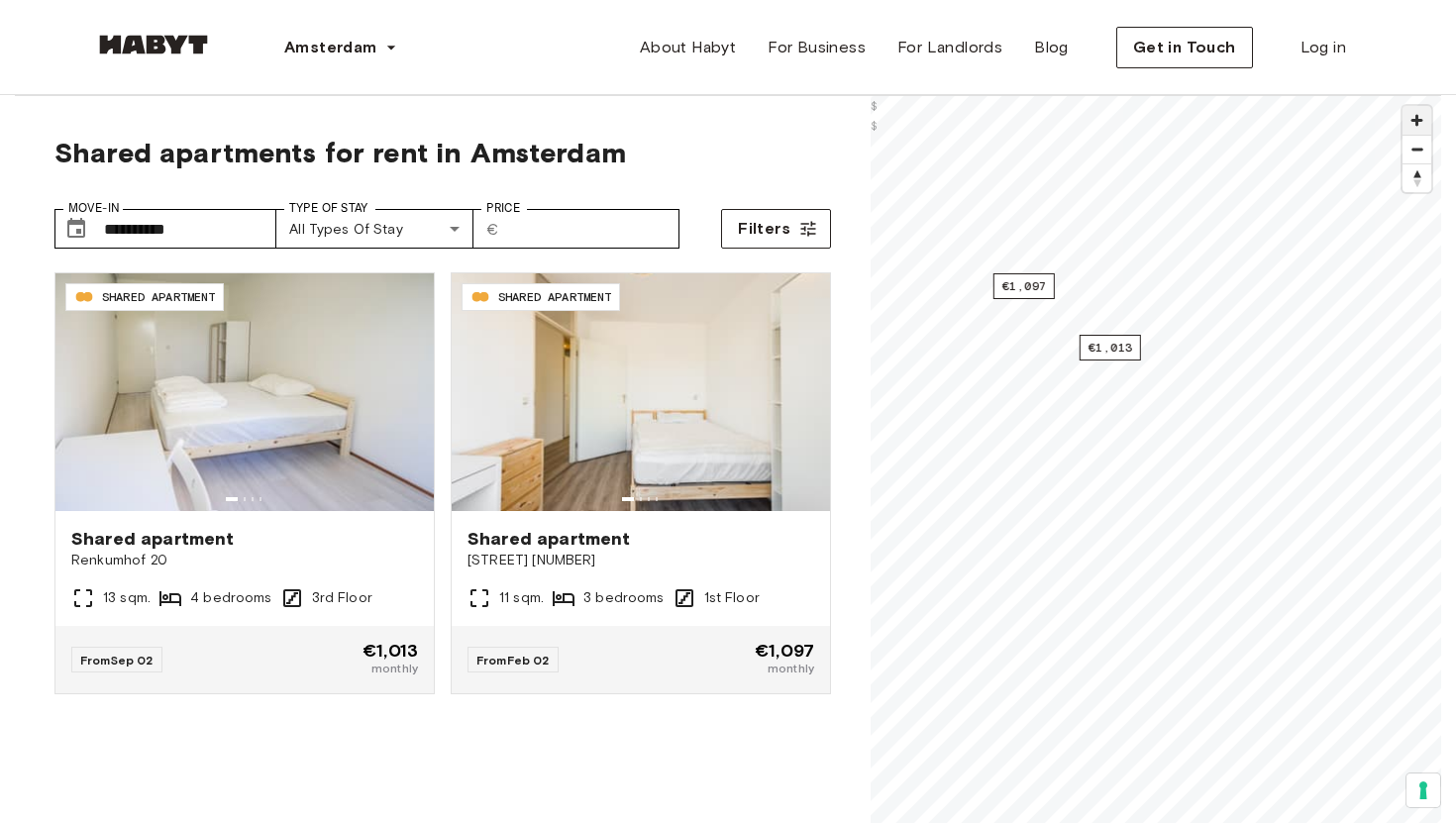 click at bounding box center [1416, 120] 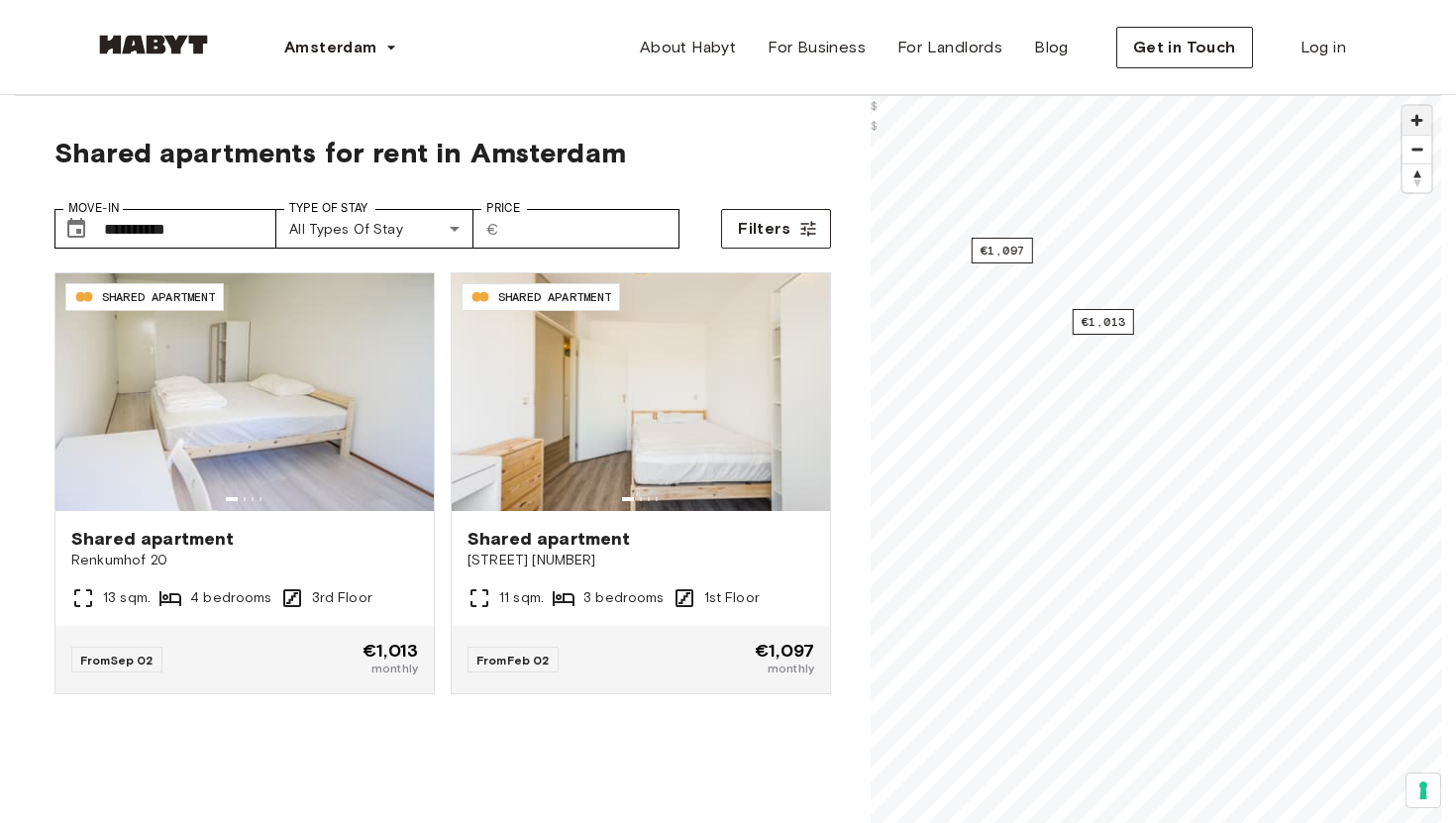 click at bounding box center [1416, 120] 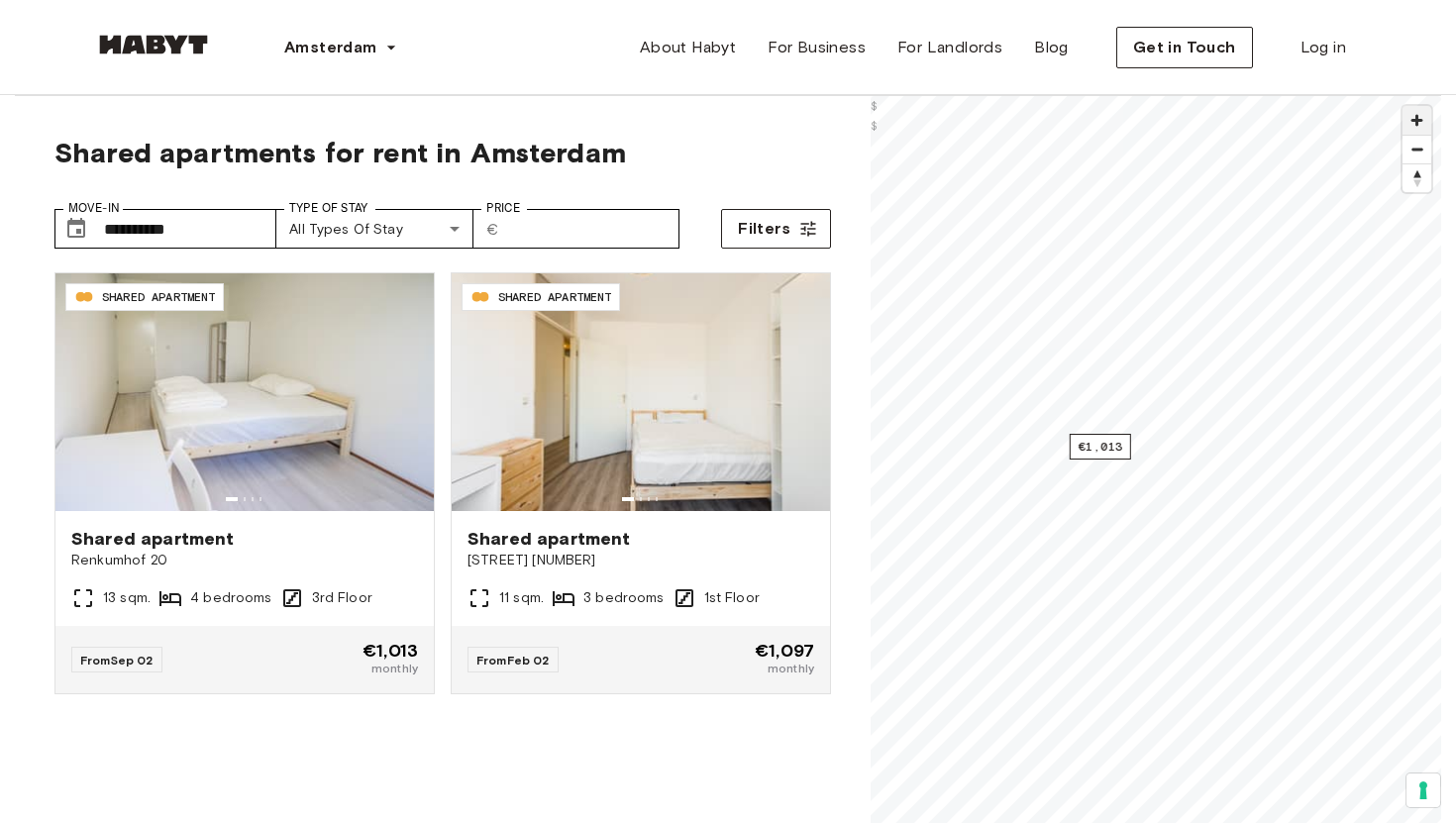click at bounding box center (1416, 120) 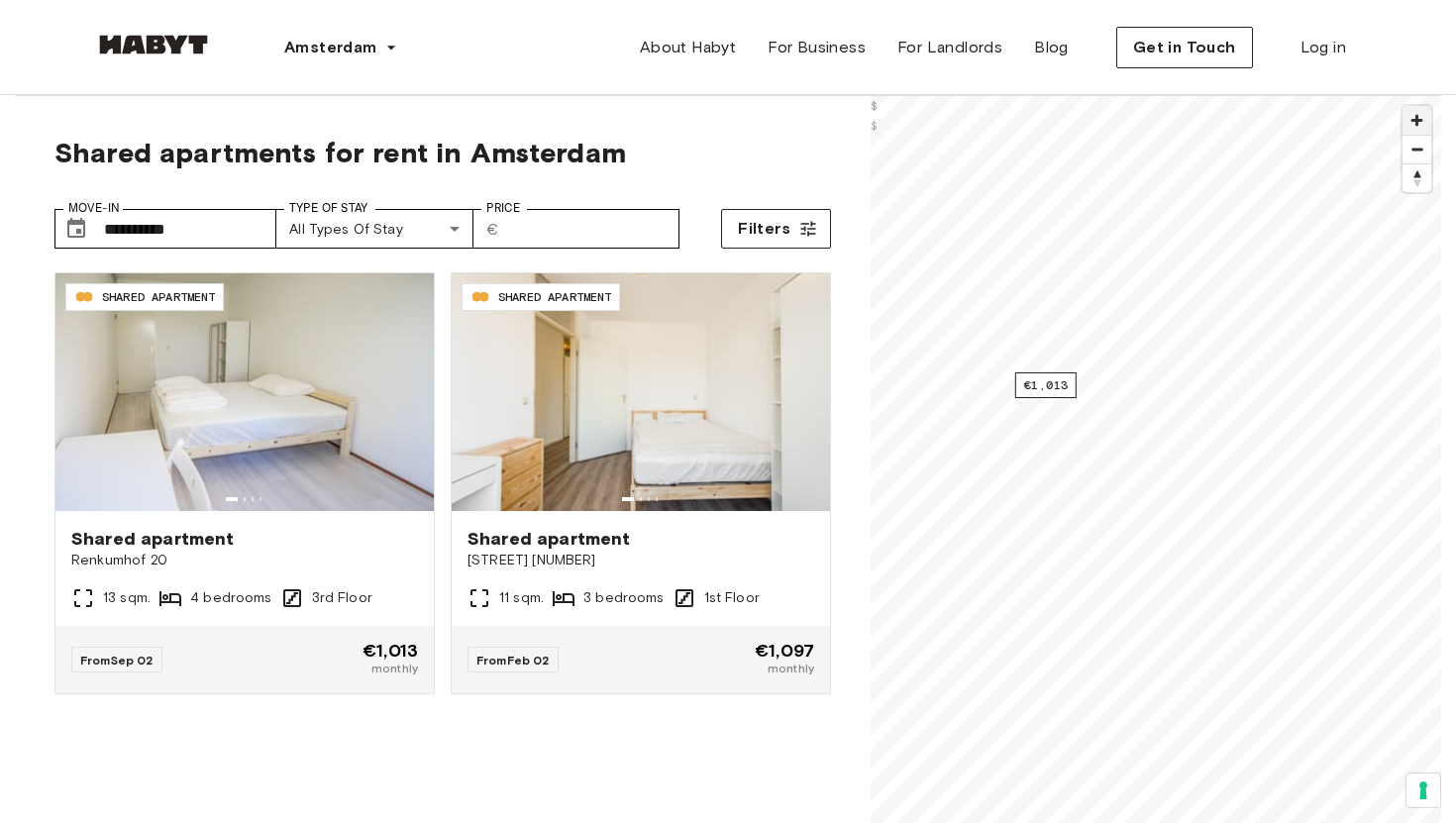 click at bounding box center [1416, 120] 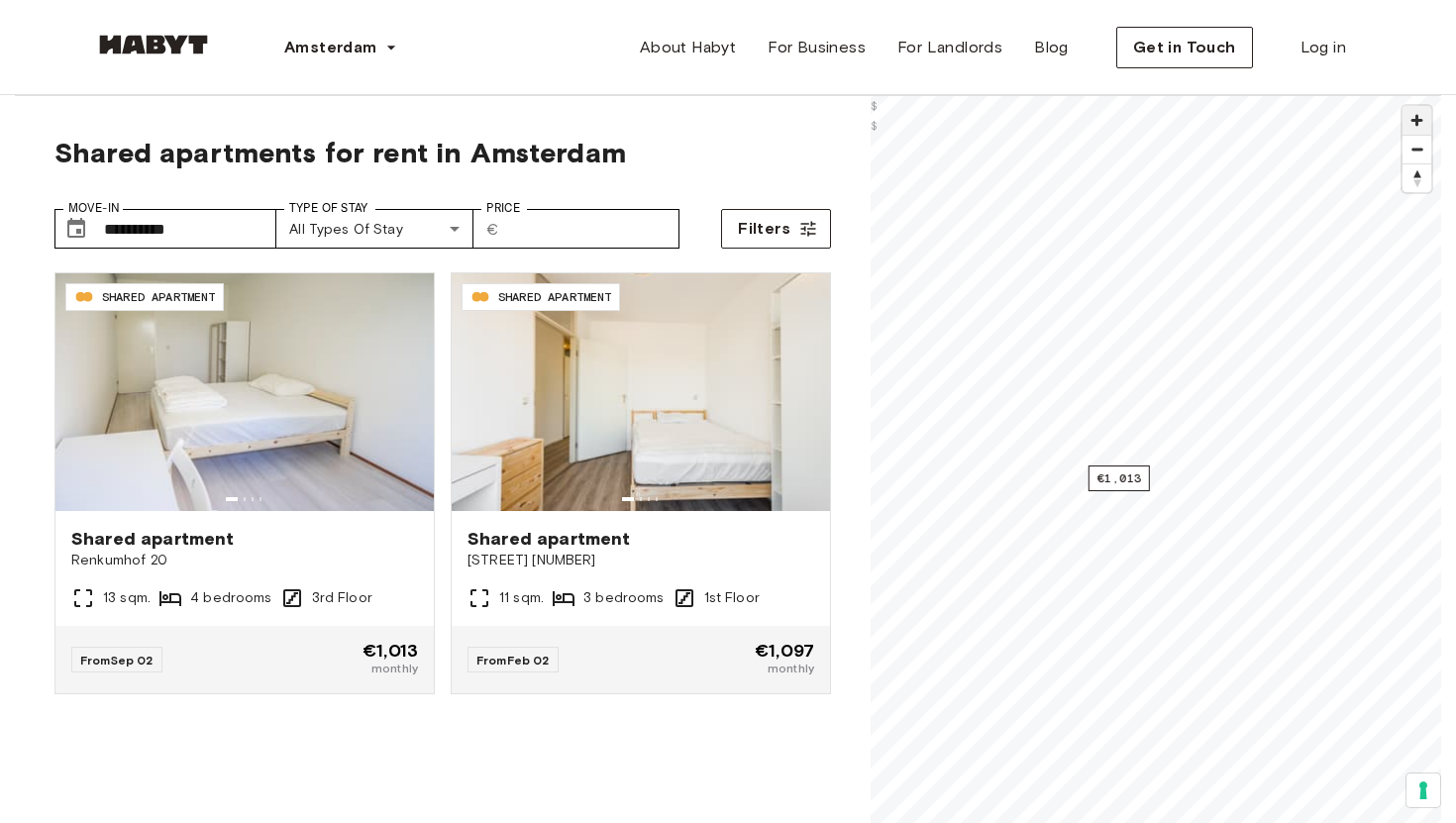click at bounding box center [1416, 120] 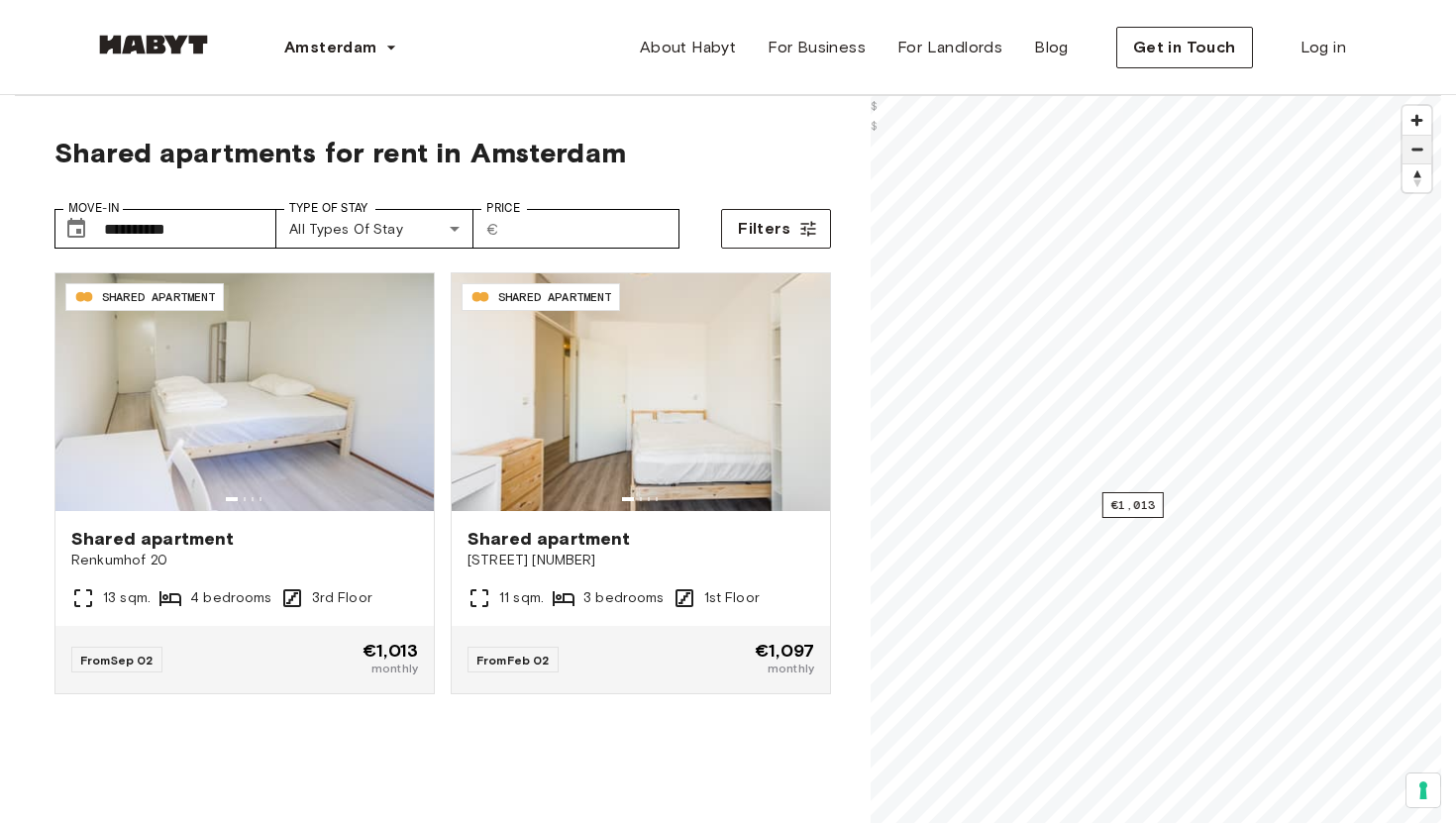 click at bounding box center [1416, 150] 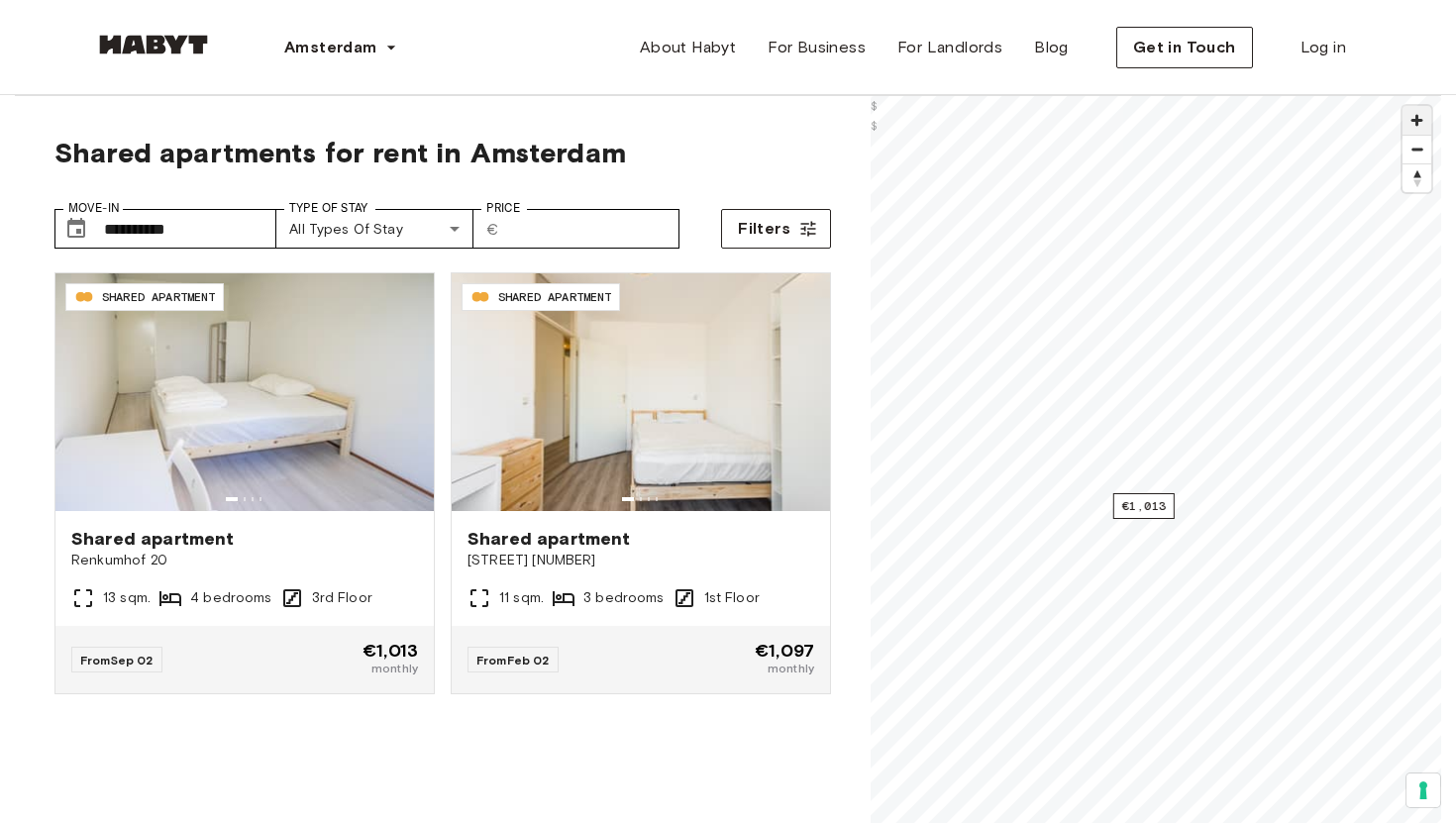 click at bounding box center (1416, 120) 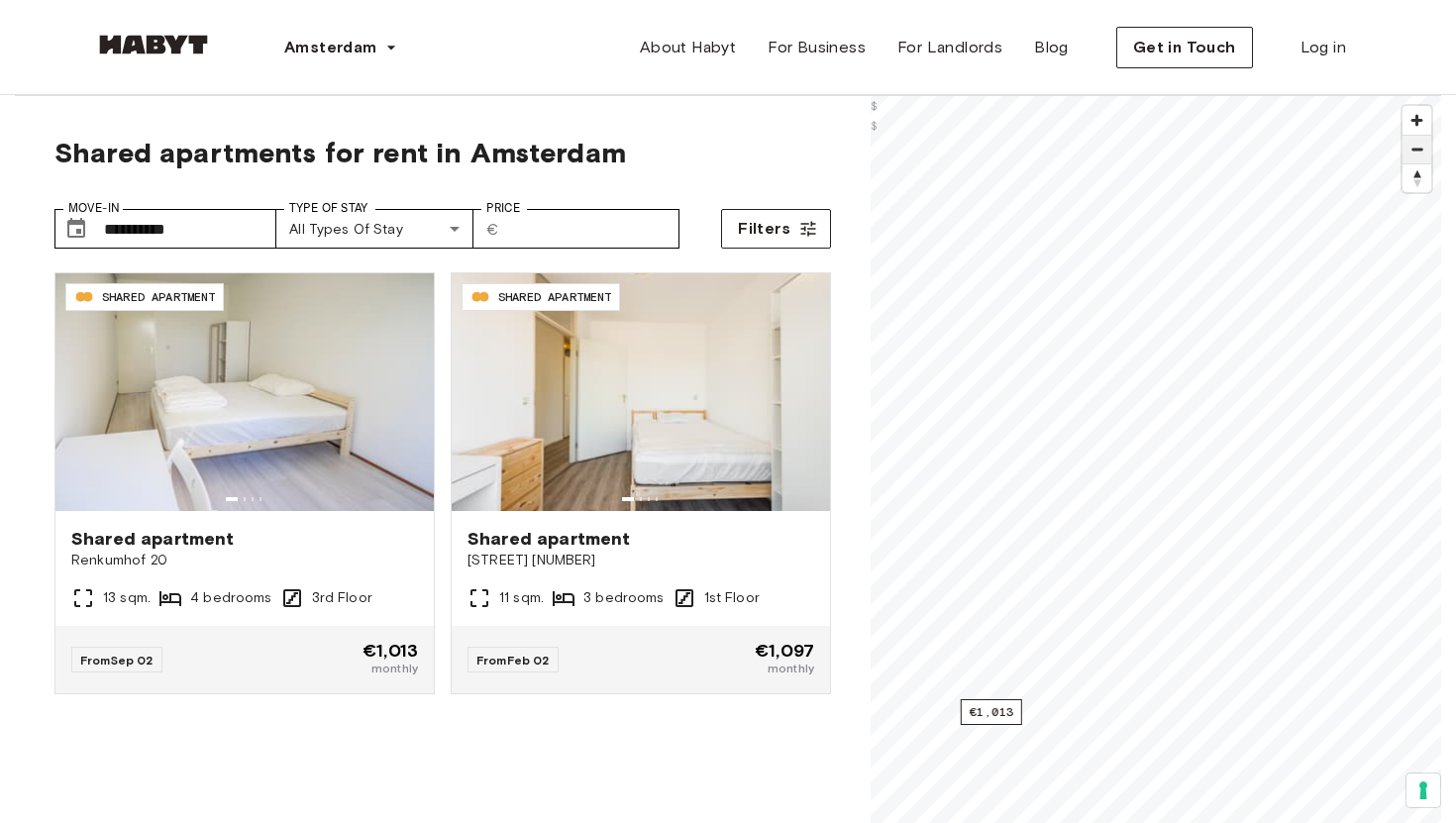 click at bounding box center (1416, 150) 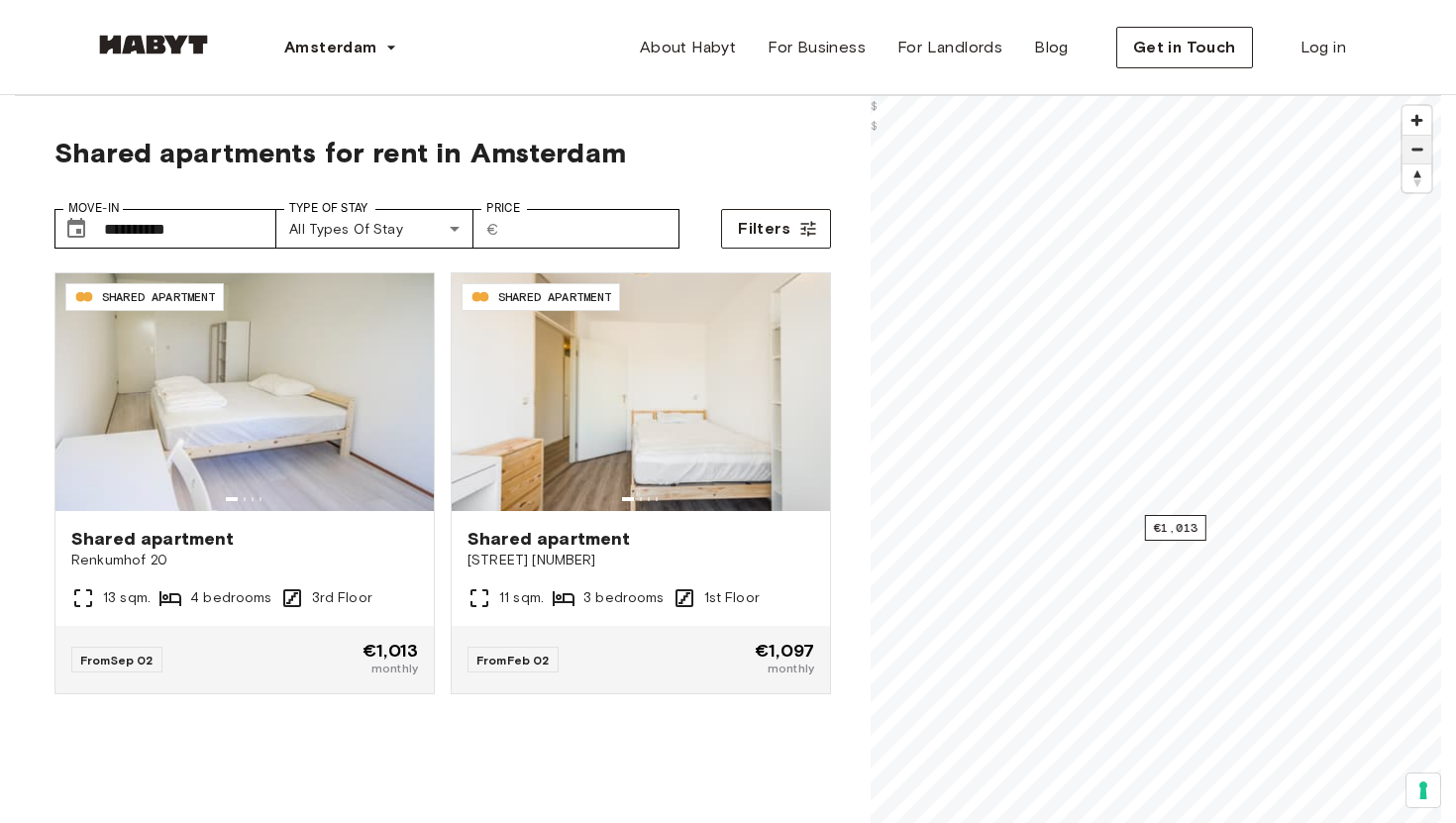 click at bounding box center [1416, 150] 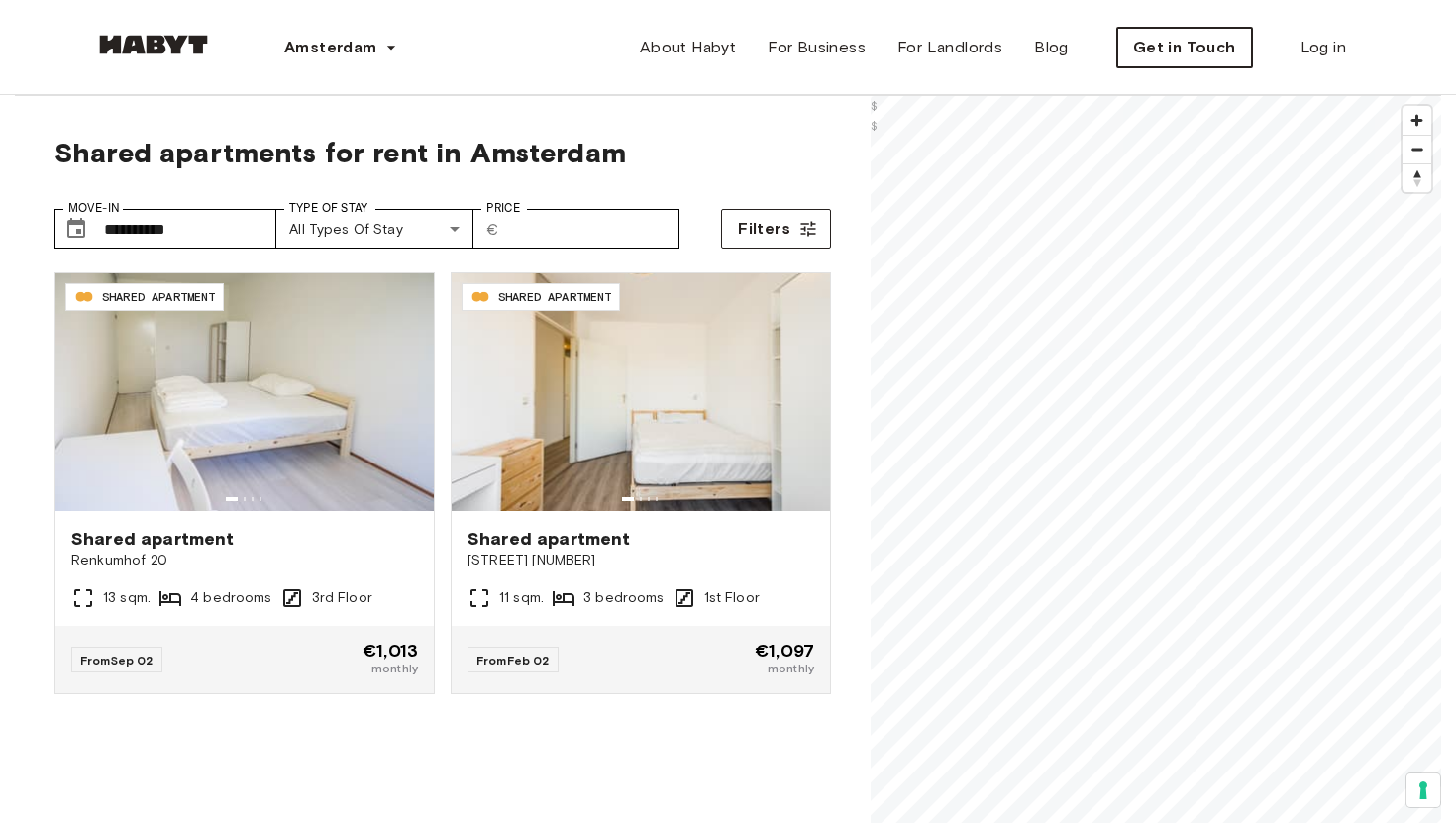 click on "NL-05-027-01M SHARED APARTMENT Shared apartment Renkumhof 20 13 sqm. 4 bedrooms 3rd Floor From Sep 02 €1,013 monthly NL-05-010-03M SHARED APARTMENT Shared apartment Gerrit Mannourystraat 41 11 sqm. 3 bedrooms 1st Floor From Feb 02 €1,097 monthly €1,013 €1,097 © Mapbox © OpenStreetMap Improve this map $ $ About the city [CITY], where history meets a laid-back vibe Why book with Habyt? Why rent a room in [CITY]? Where to start? Where should I live in [CITY]? Rooms for rent available in [CITY] F.A.Q. Can I visit / view the apartment? Enjoy! Locations" at bounding box center (728, 2447) 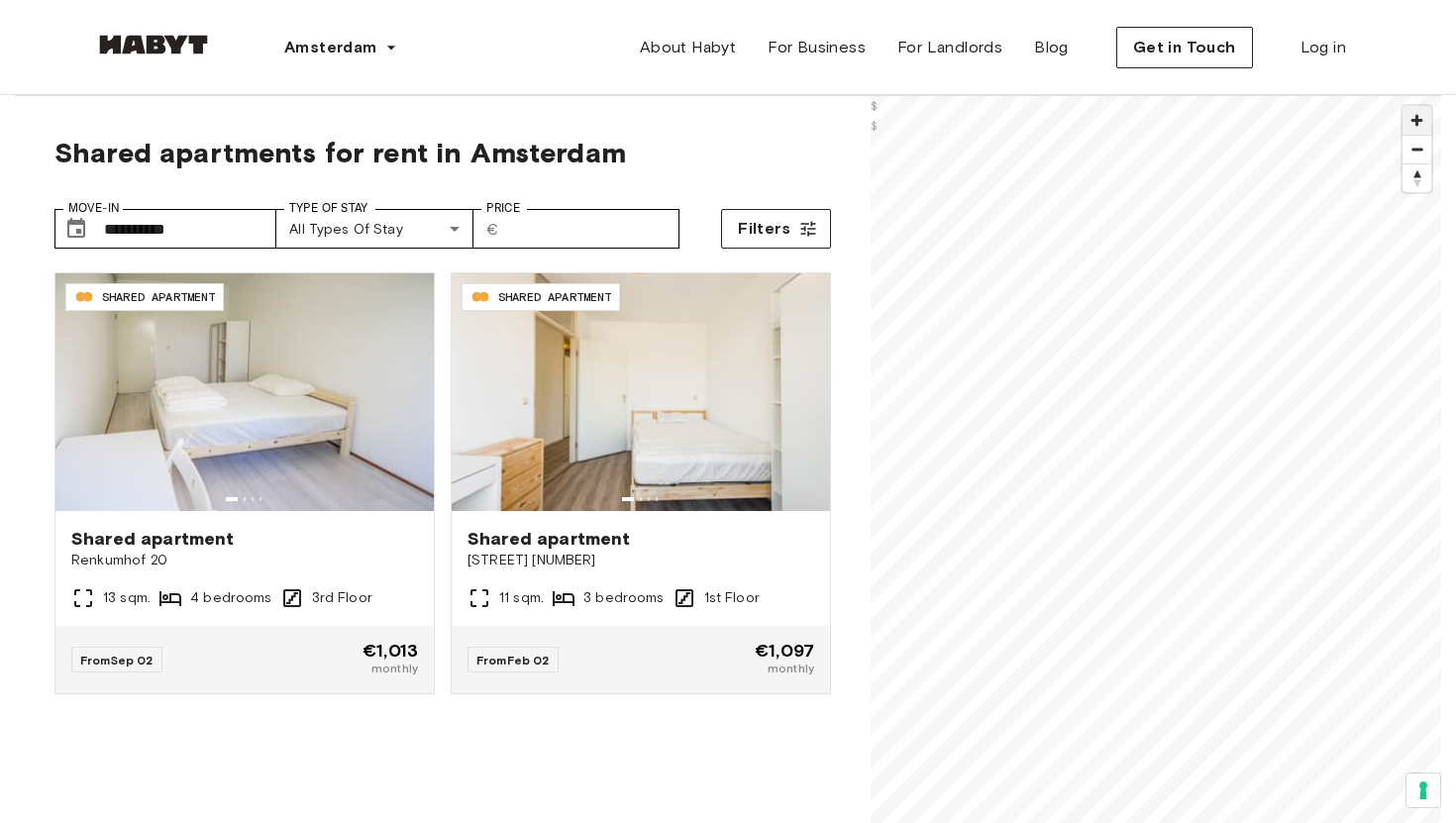 click at bounding box center [1416, 120] 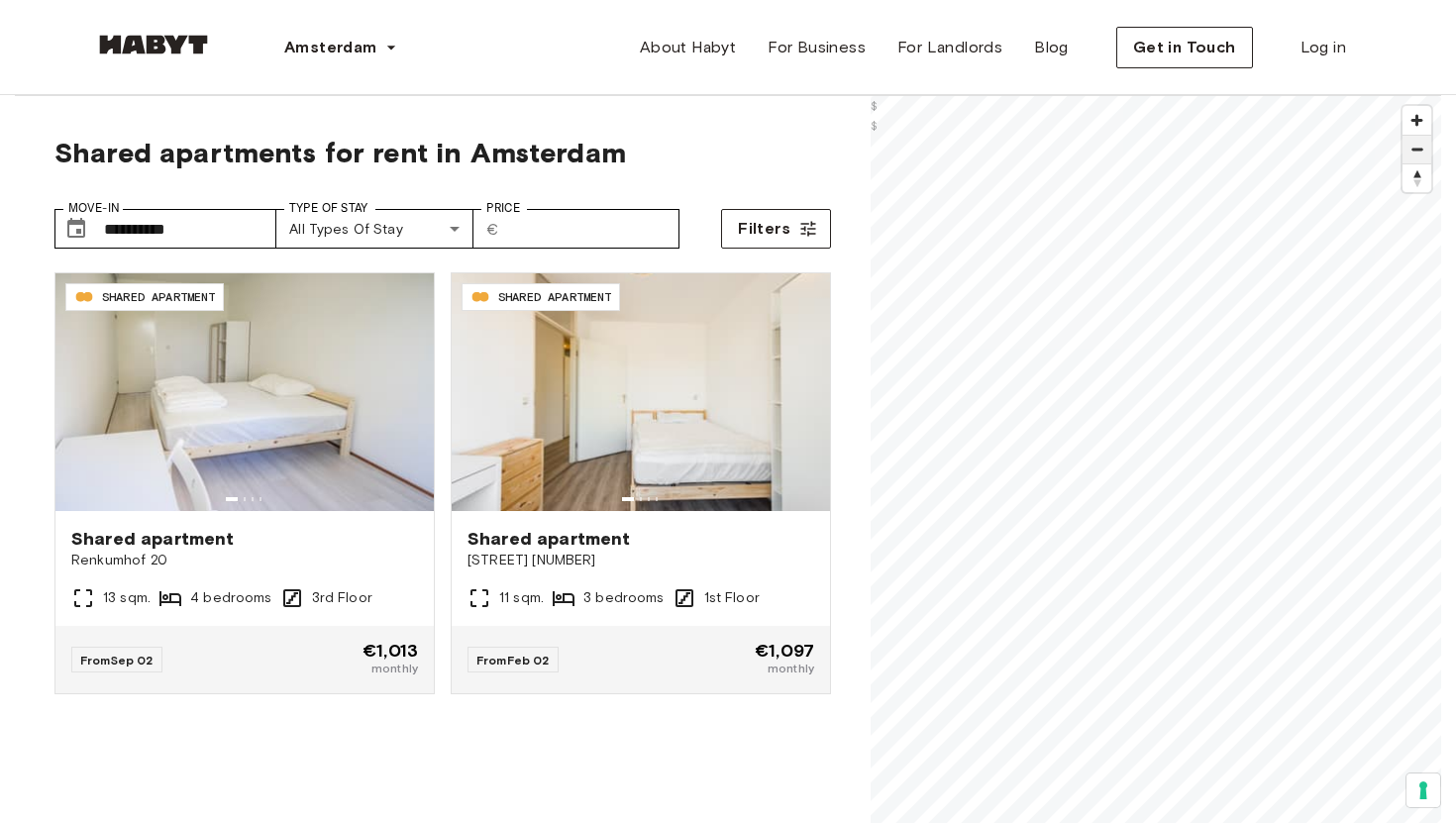 click at bounding box center [1416, 150] 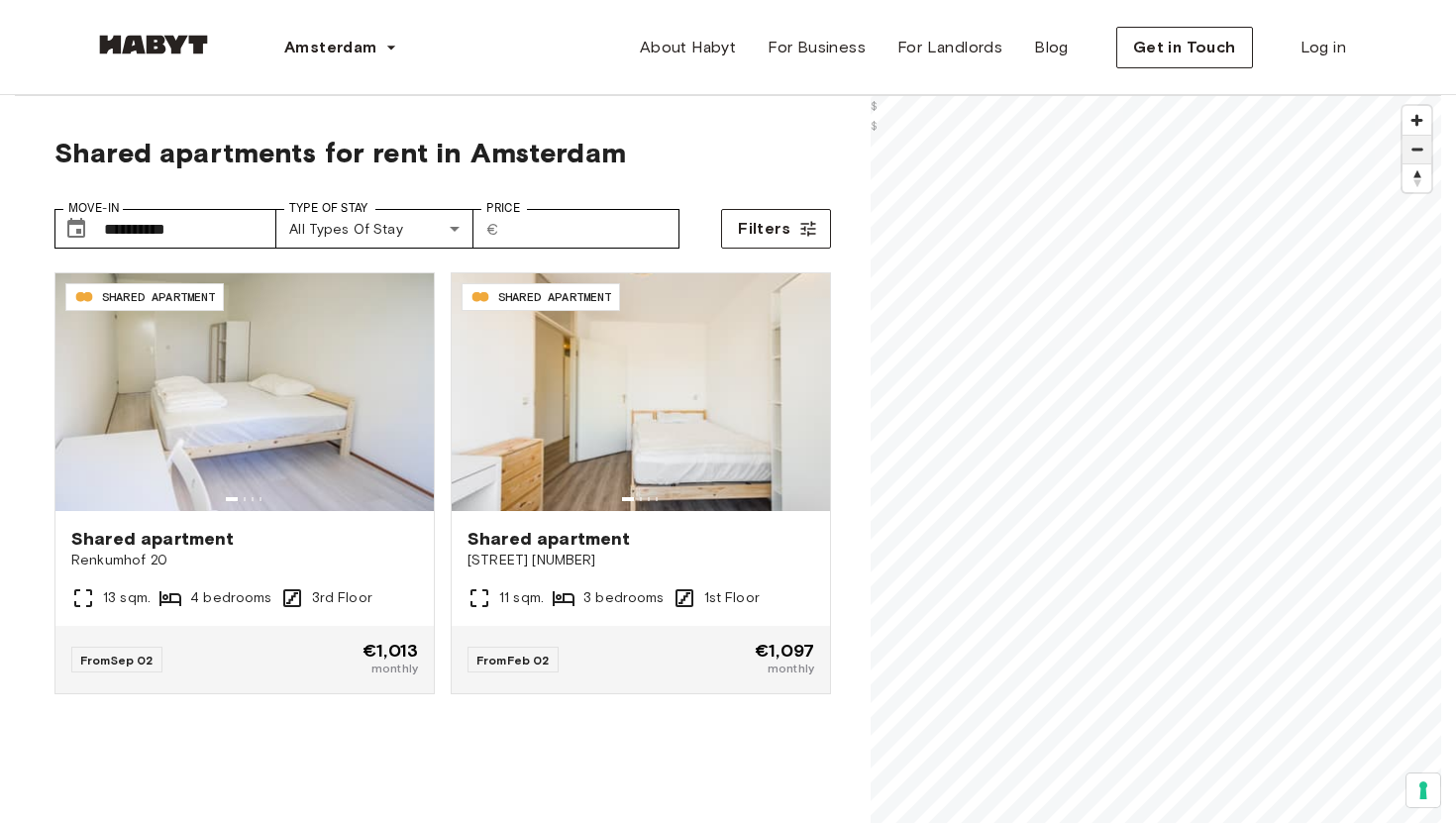 click at bounding box center [1416, 150] 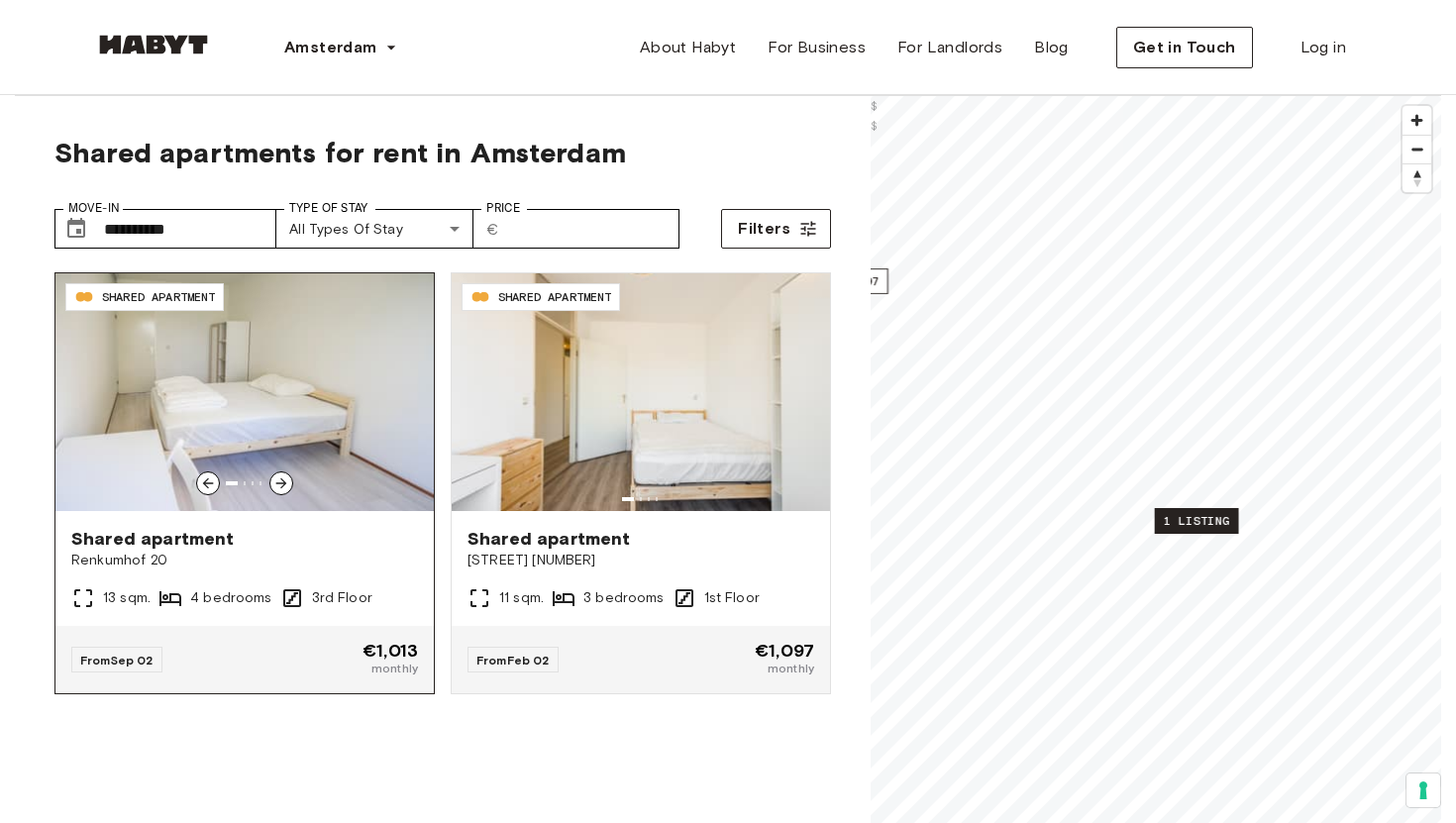 click on "Shared apartment" at bounding box center [245, 539] 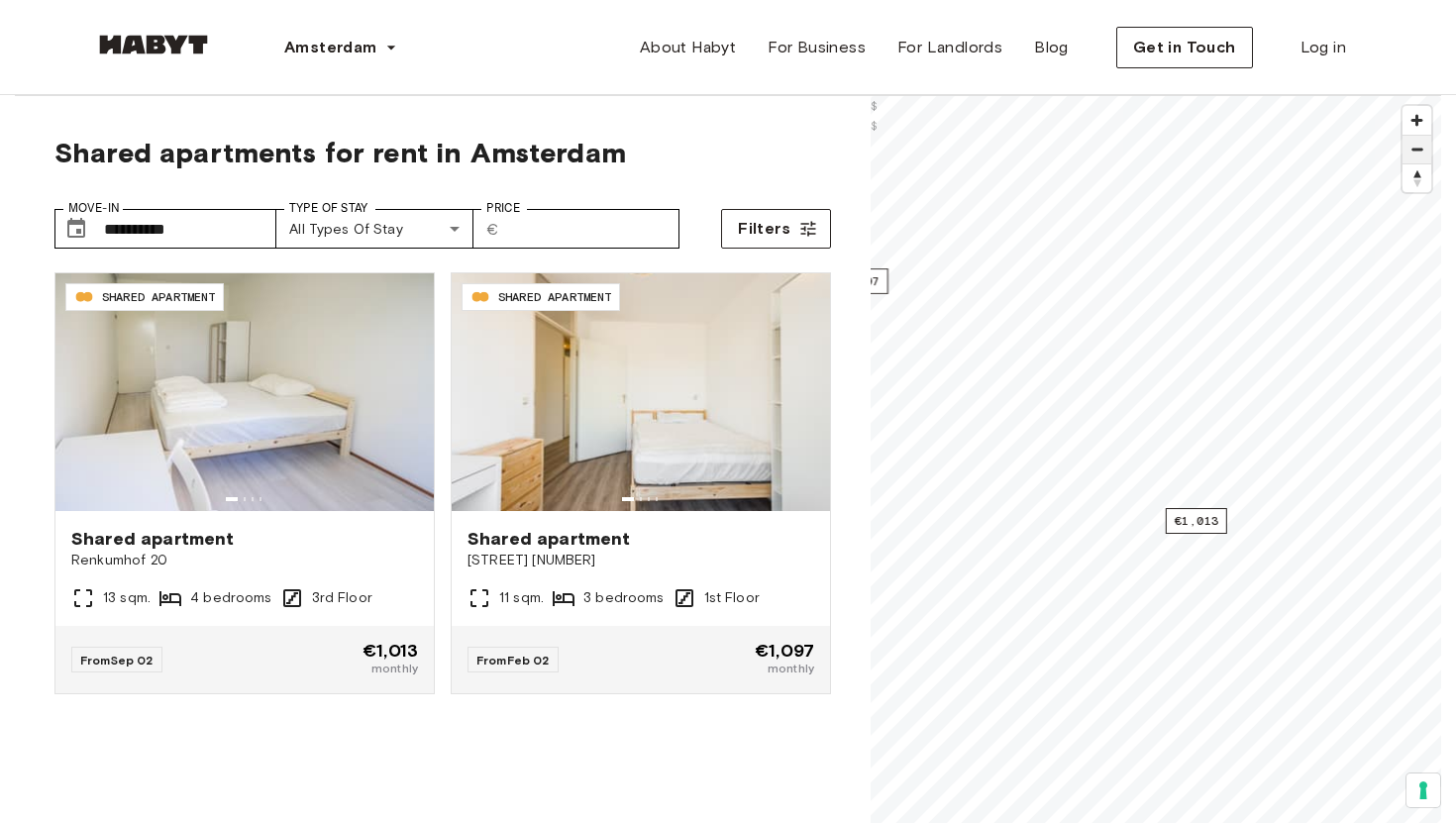 click at bounding box center (1416, 150) 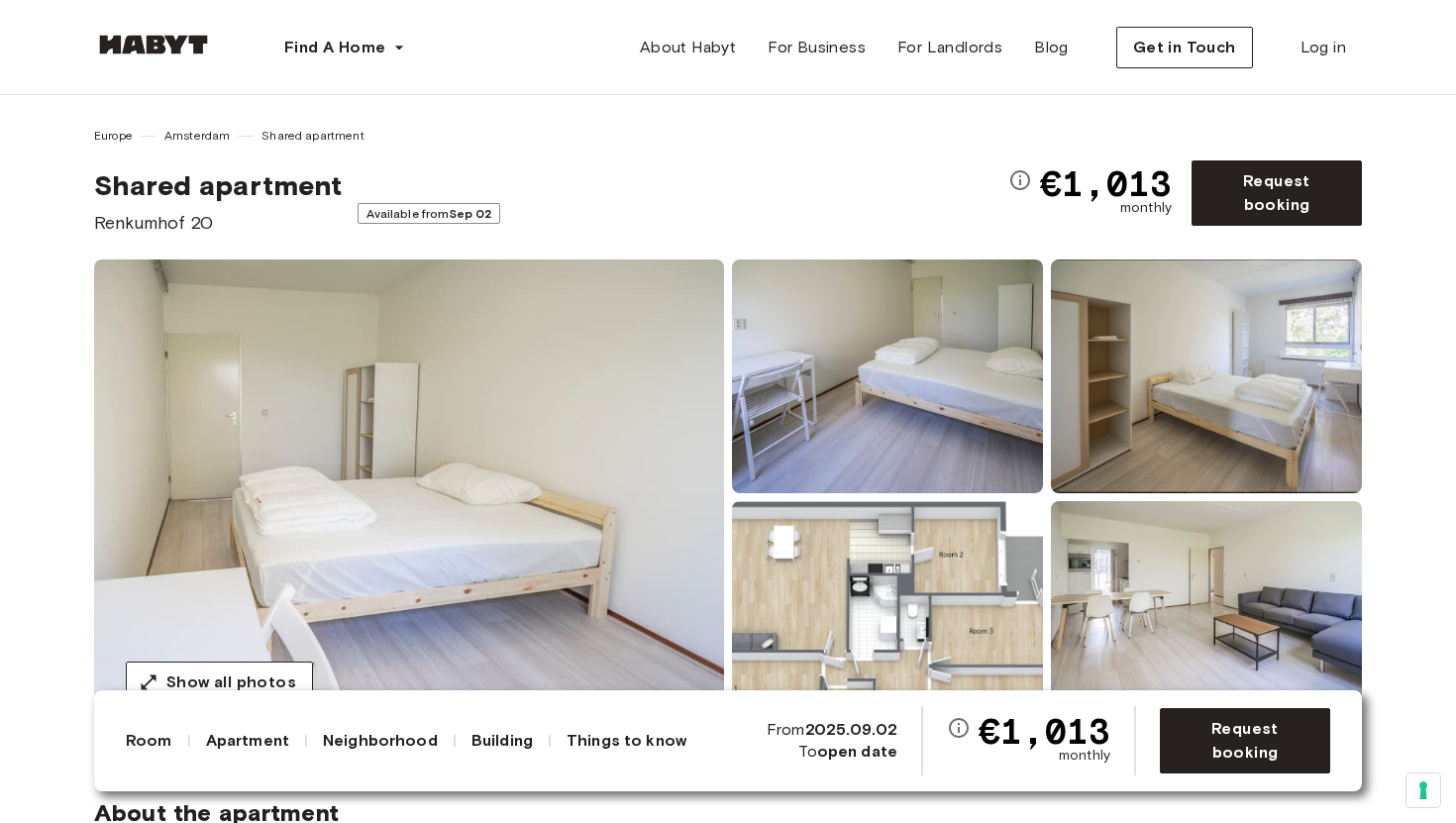 scroll, scrollTop: 0, scrollLeft: 0, axis: both 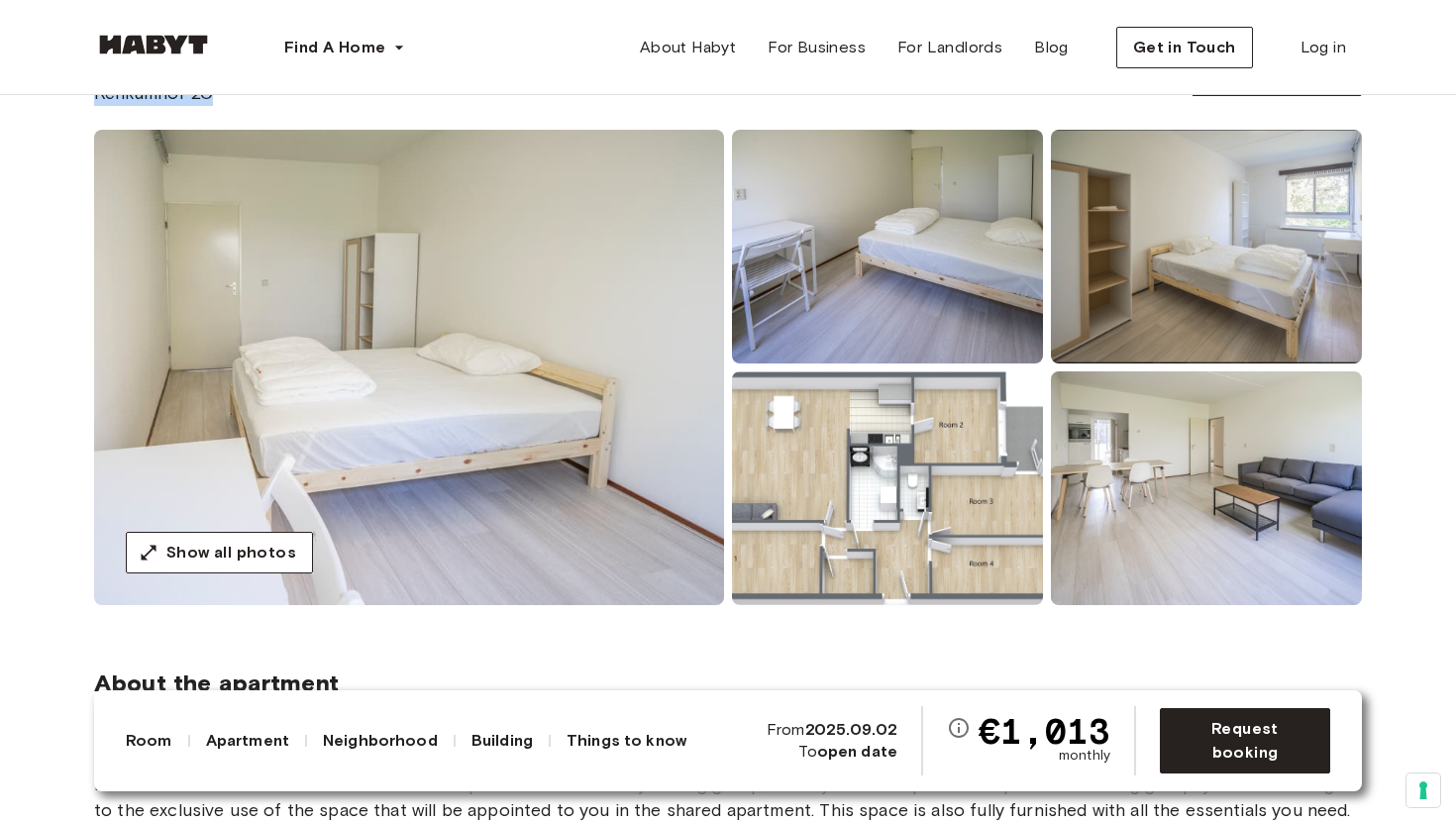 click at bounding box center [409, 367] 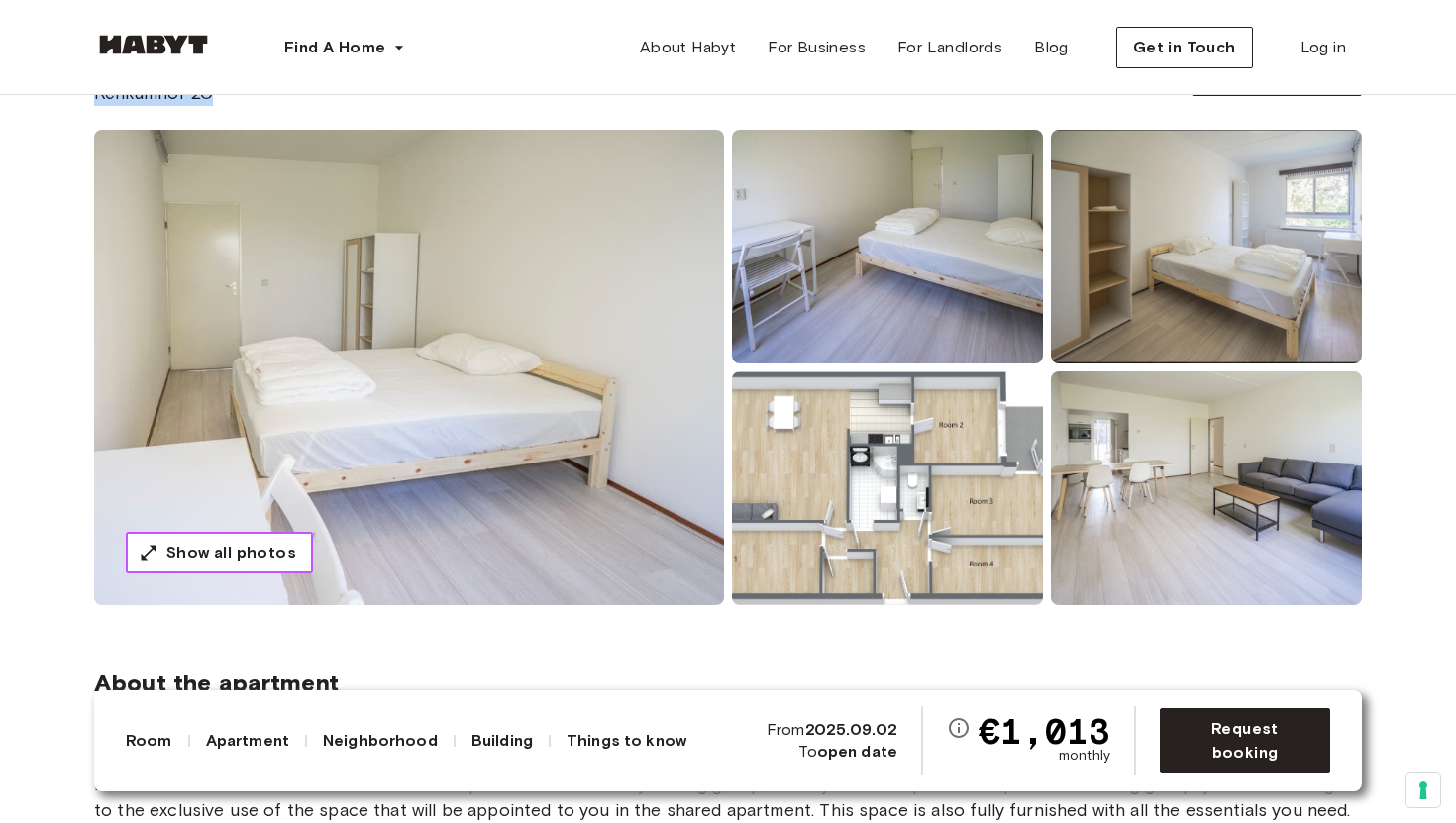 click on "Show all photos" at bounding box center (231, 553) 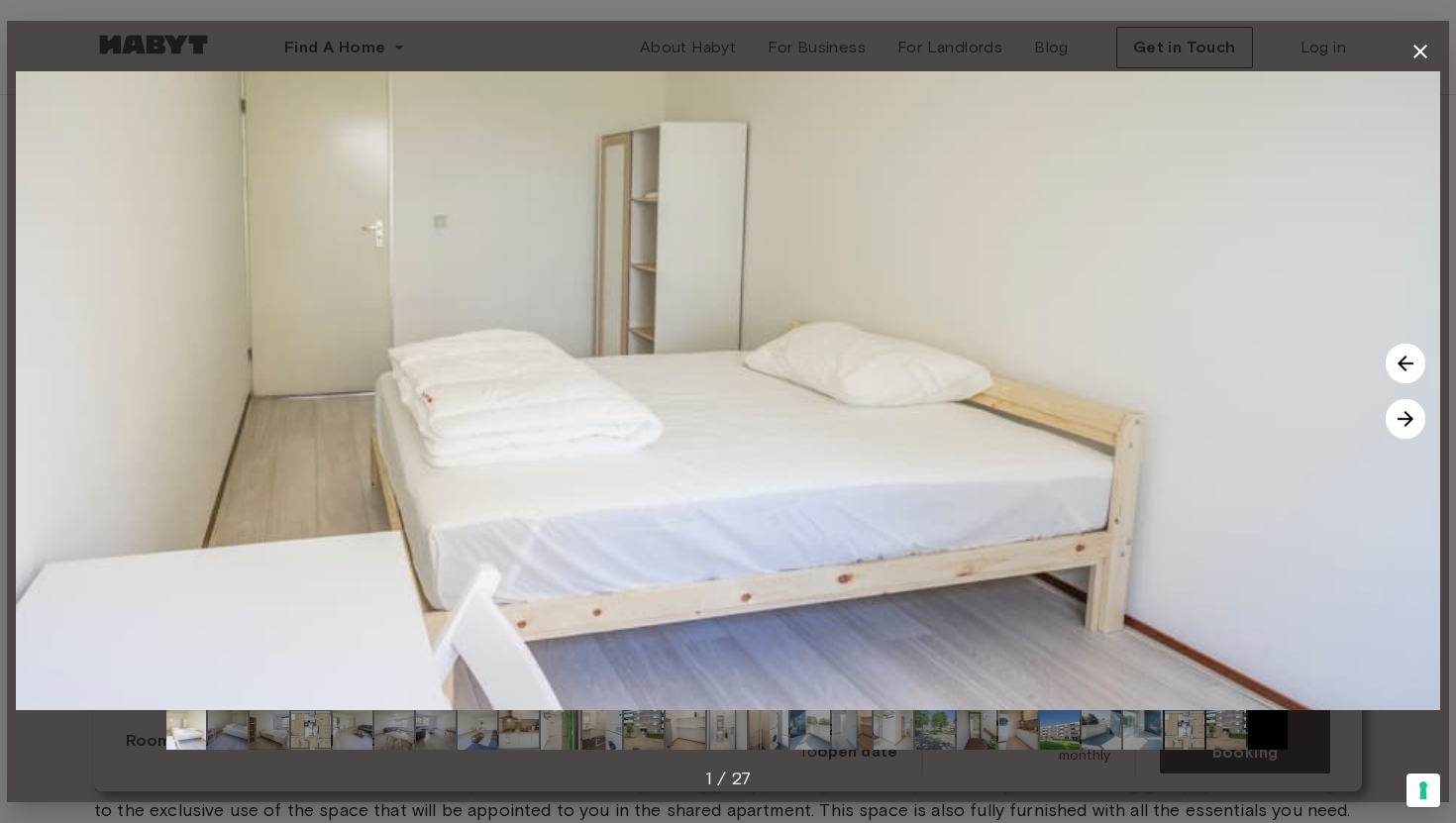 click at bounding box center (1405, 419) 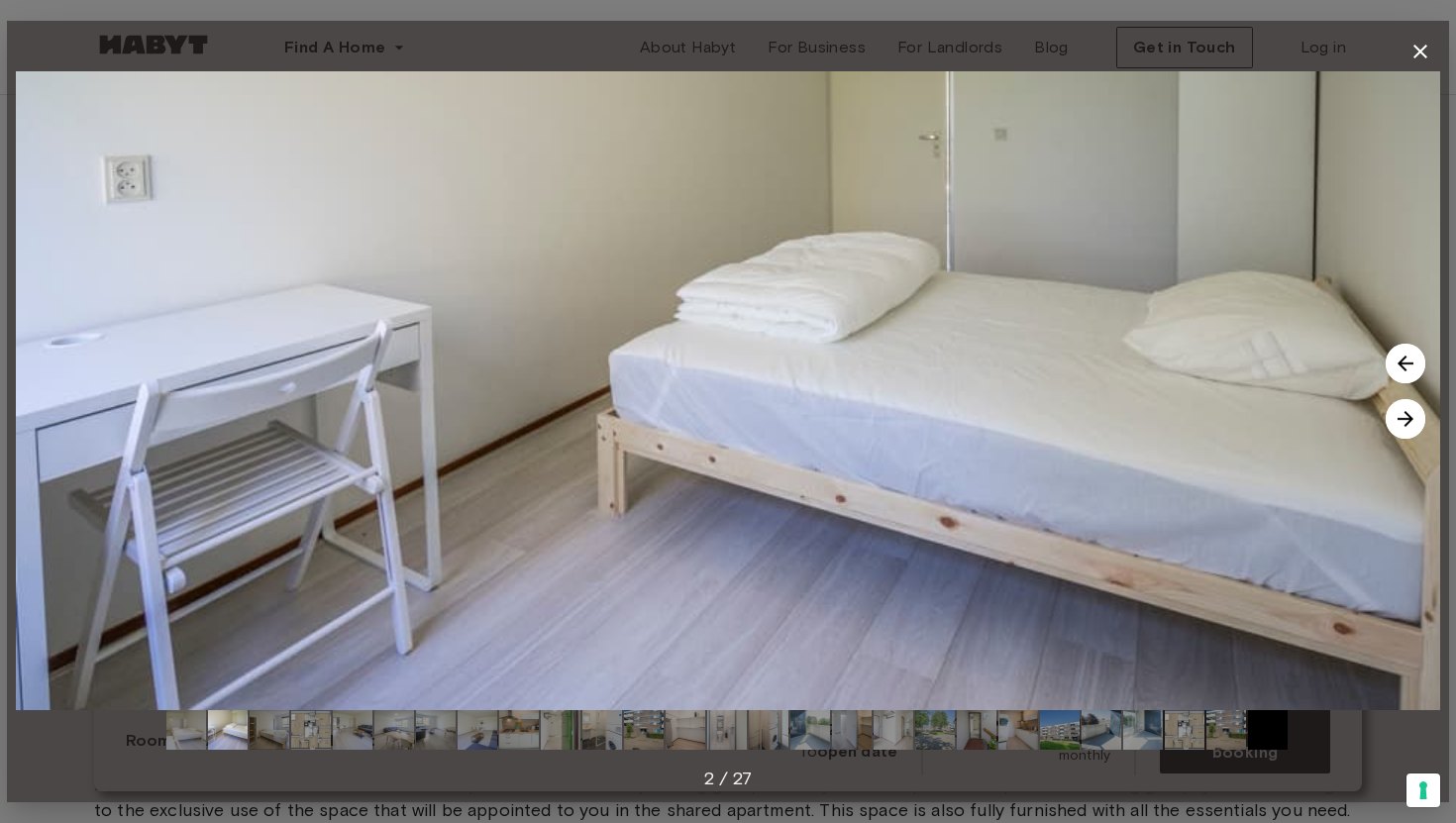 click at bounding box center [1405, 419] 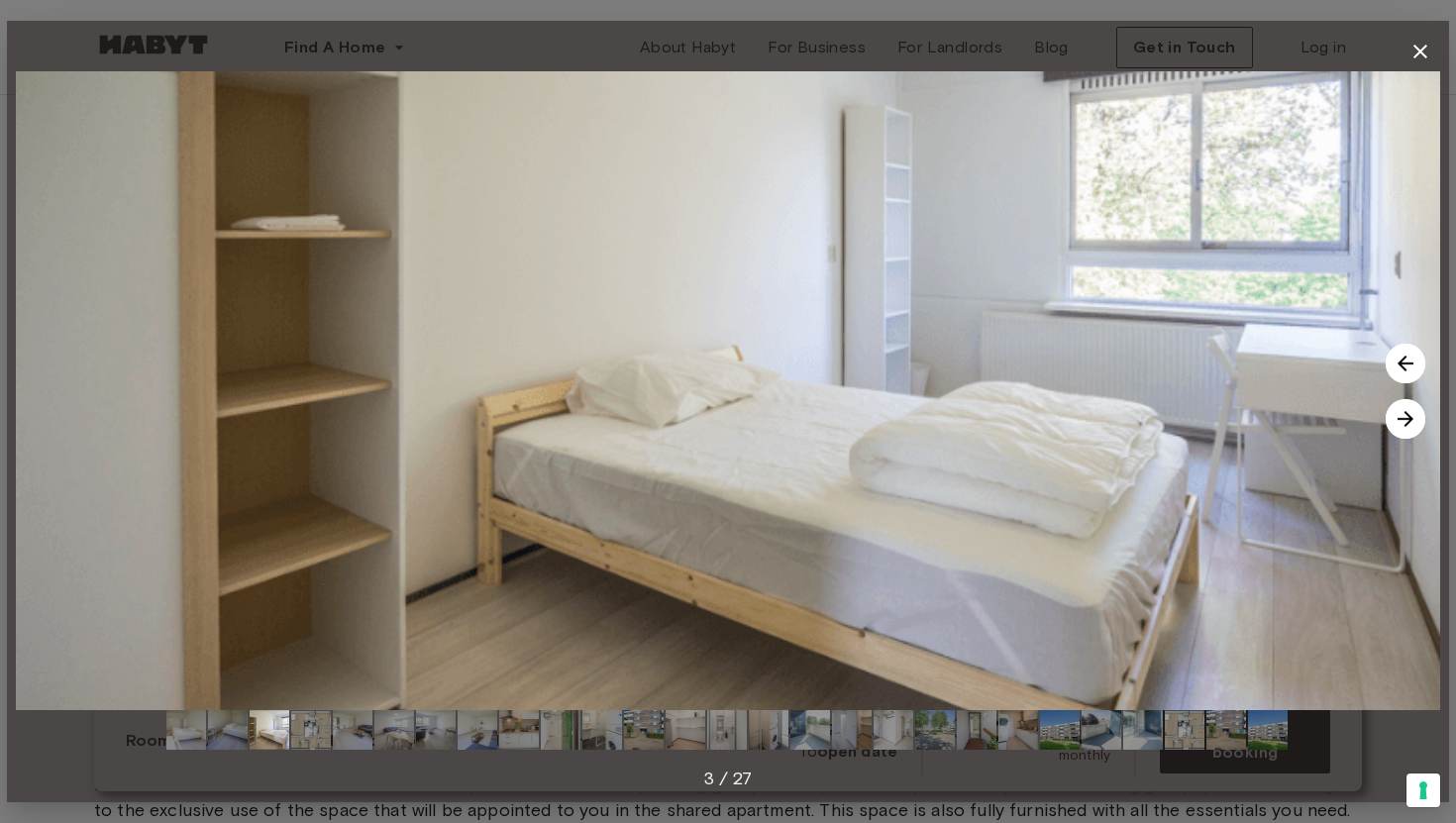 click at bounding box center (1405, 419) 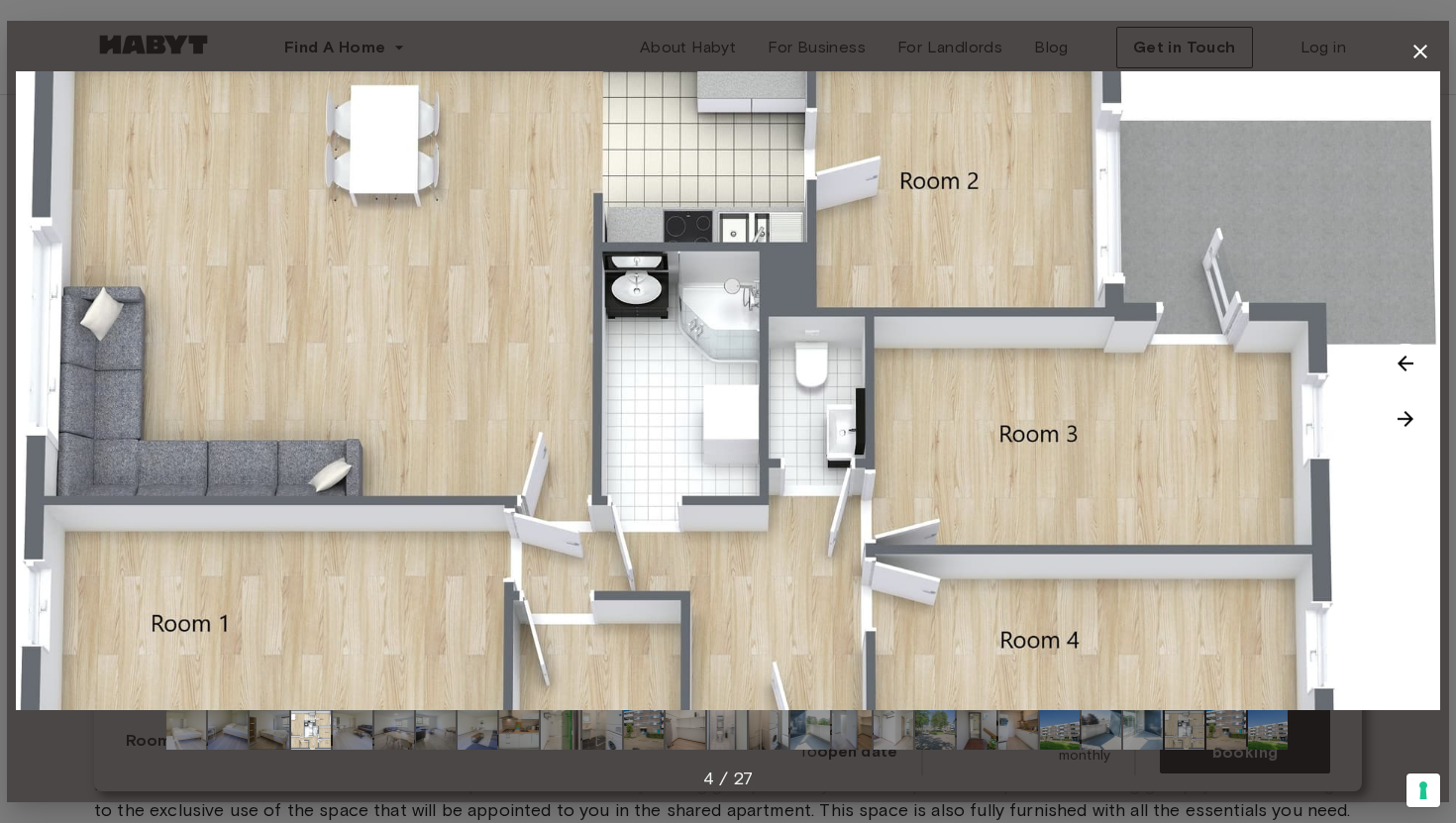 click at bounding box center (1405, 419) 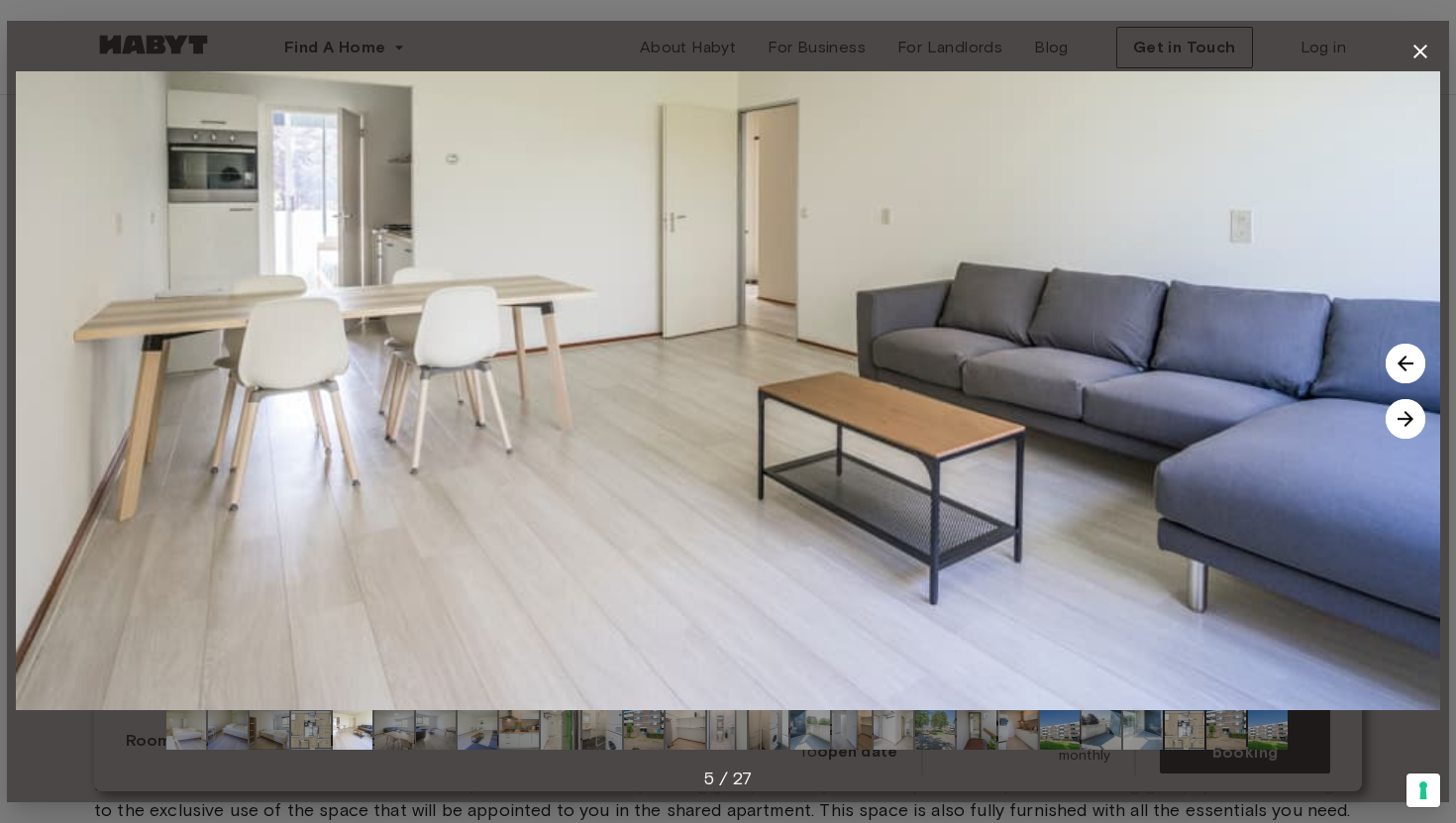 click at bounding box center [1405, 419] 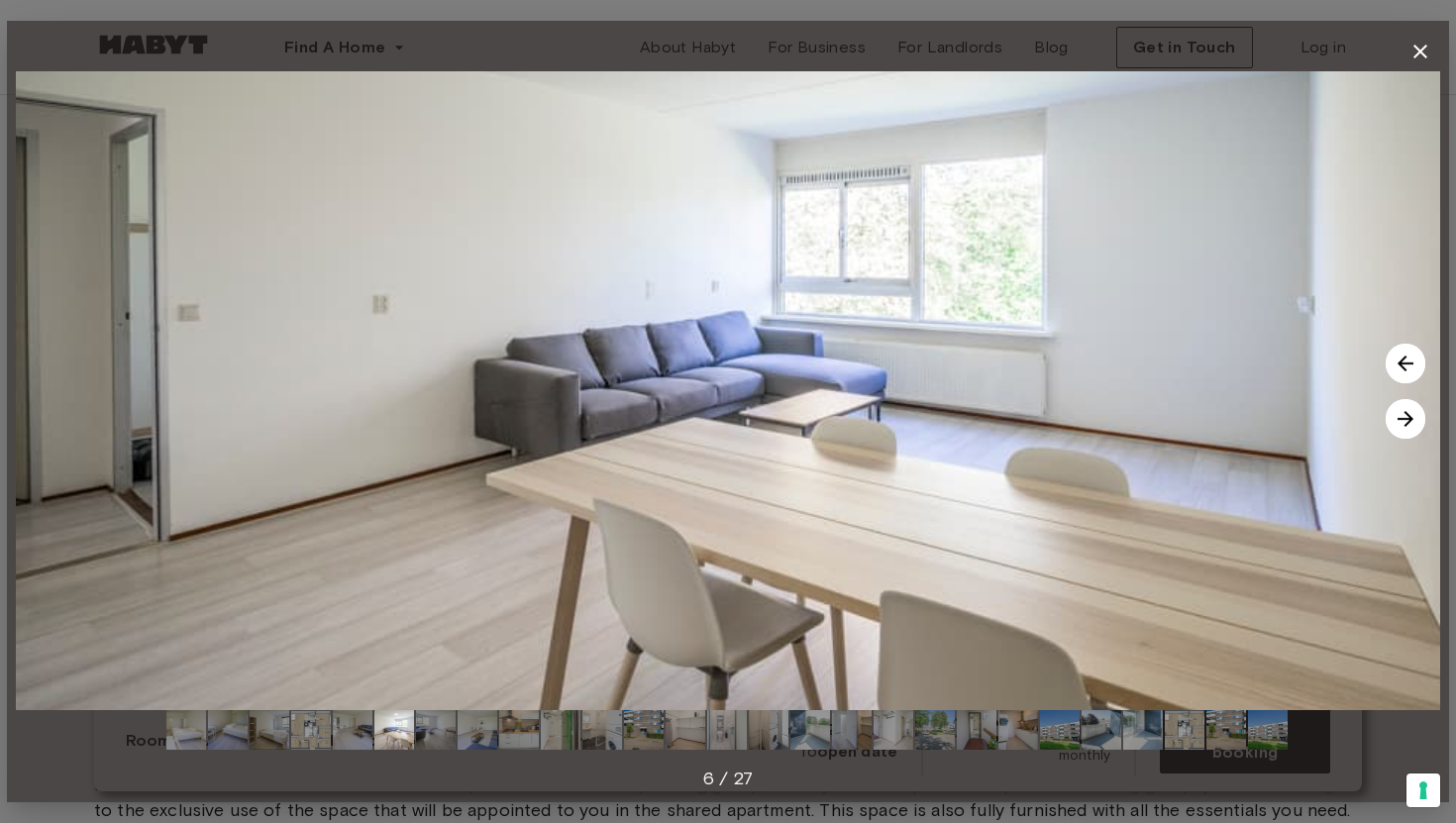 click at bounding box center (1405, 419) 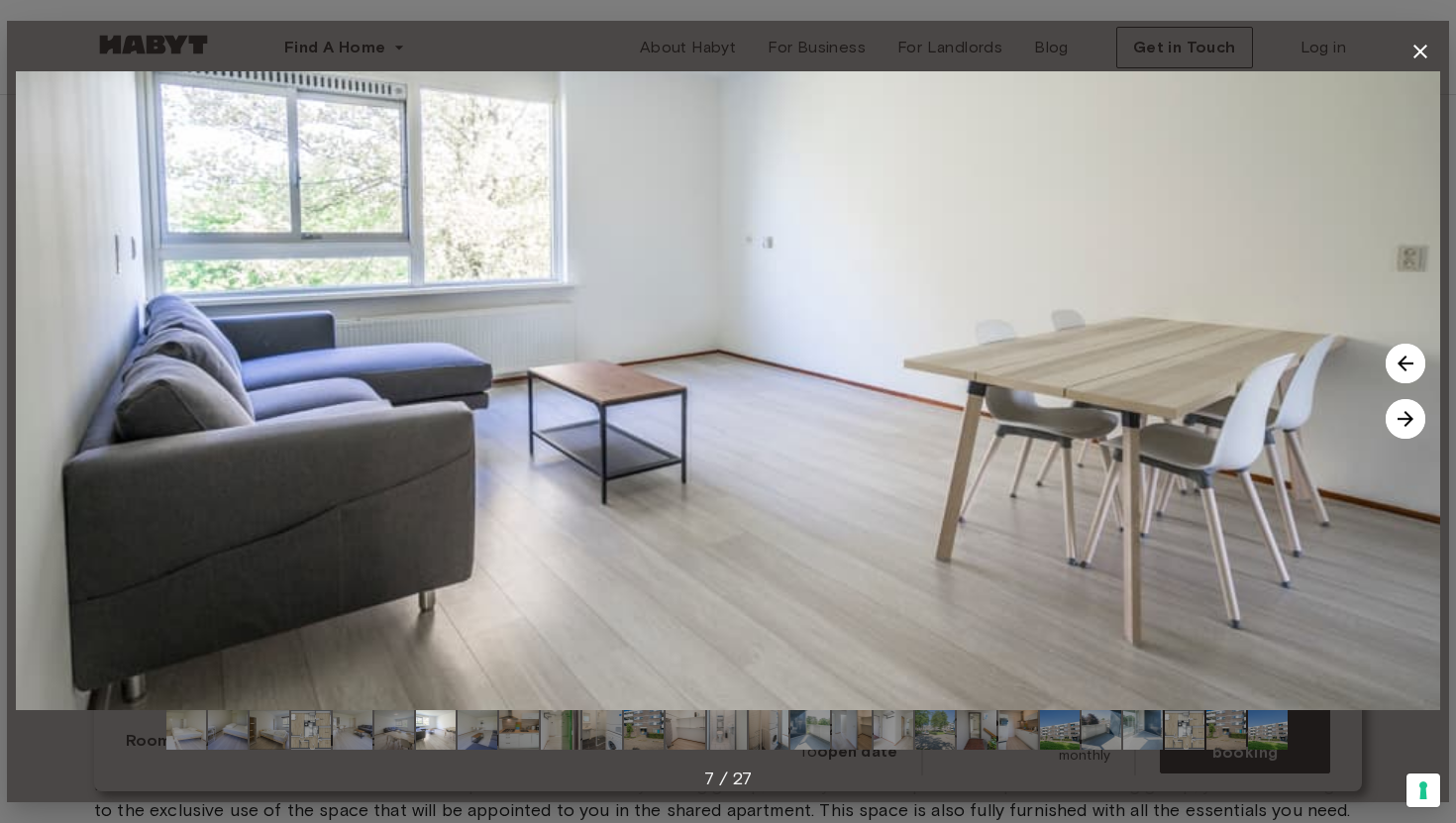 click at bounding box center (1405, 419) 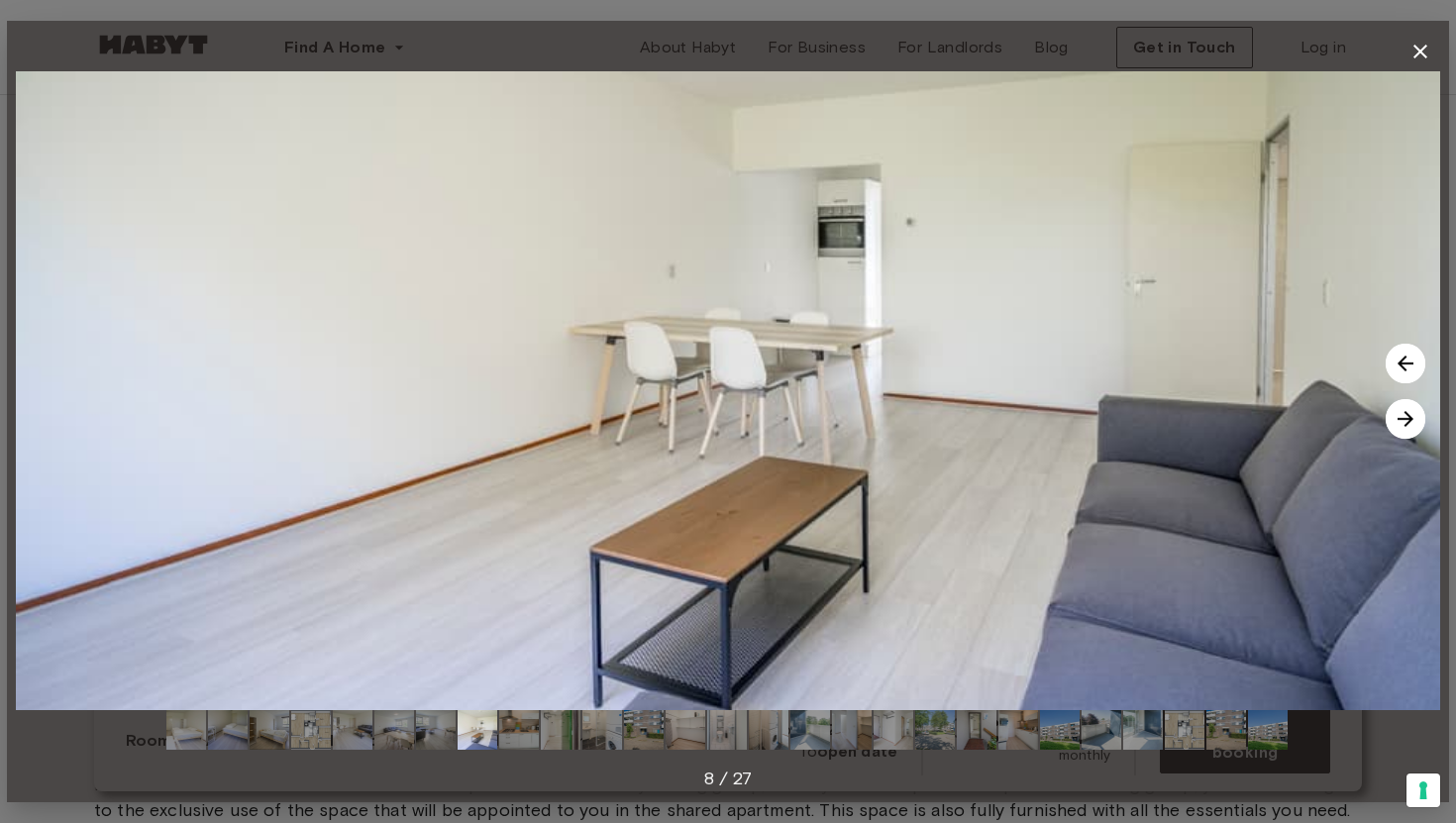 click at bounding box center (1405, 419) 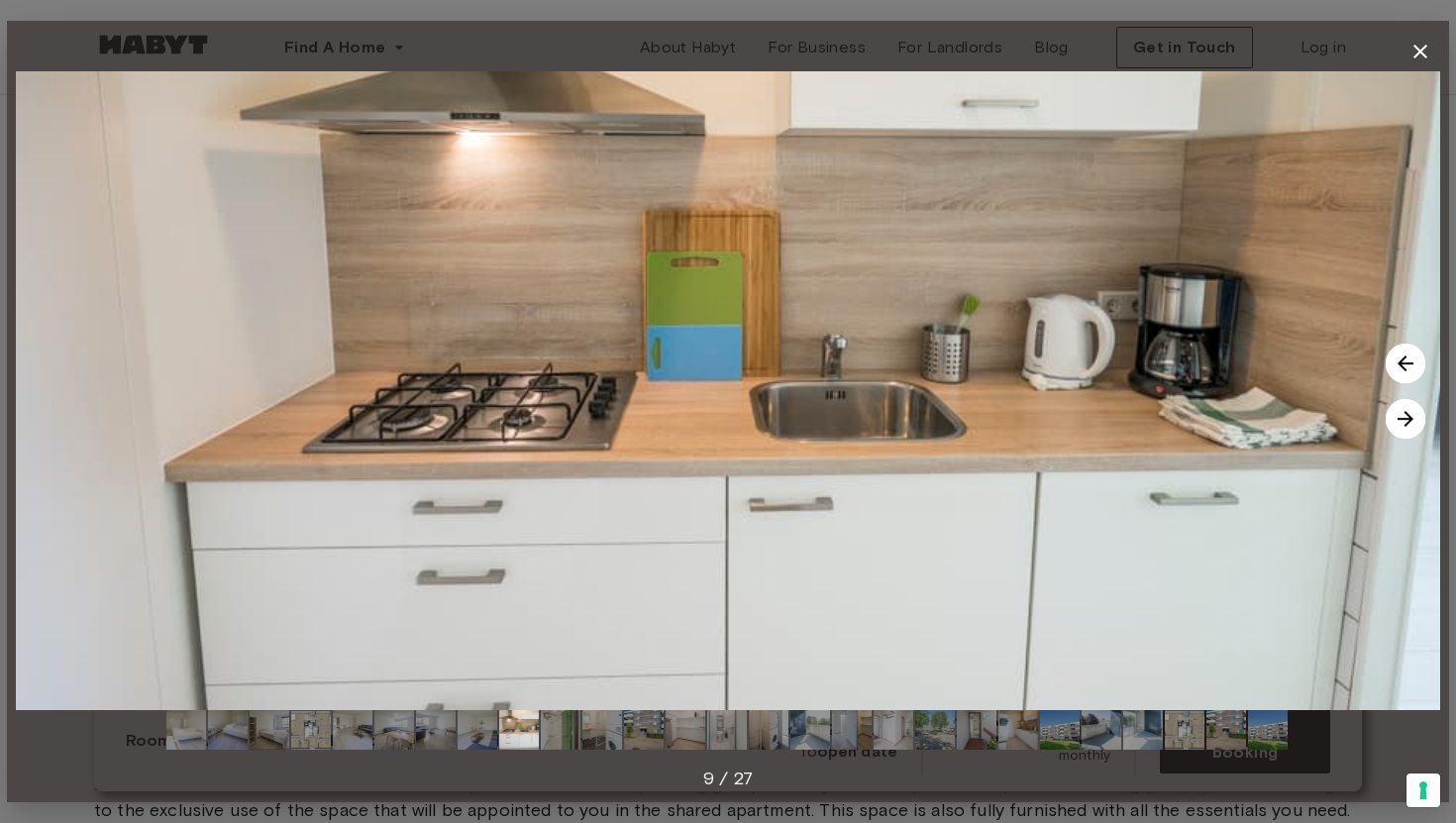 click at bounding box center [1405, 419] 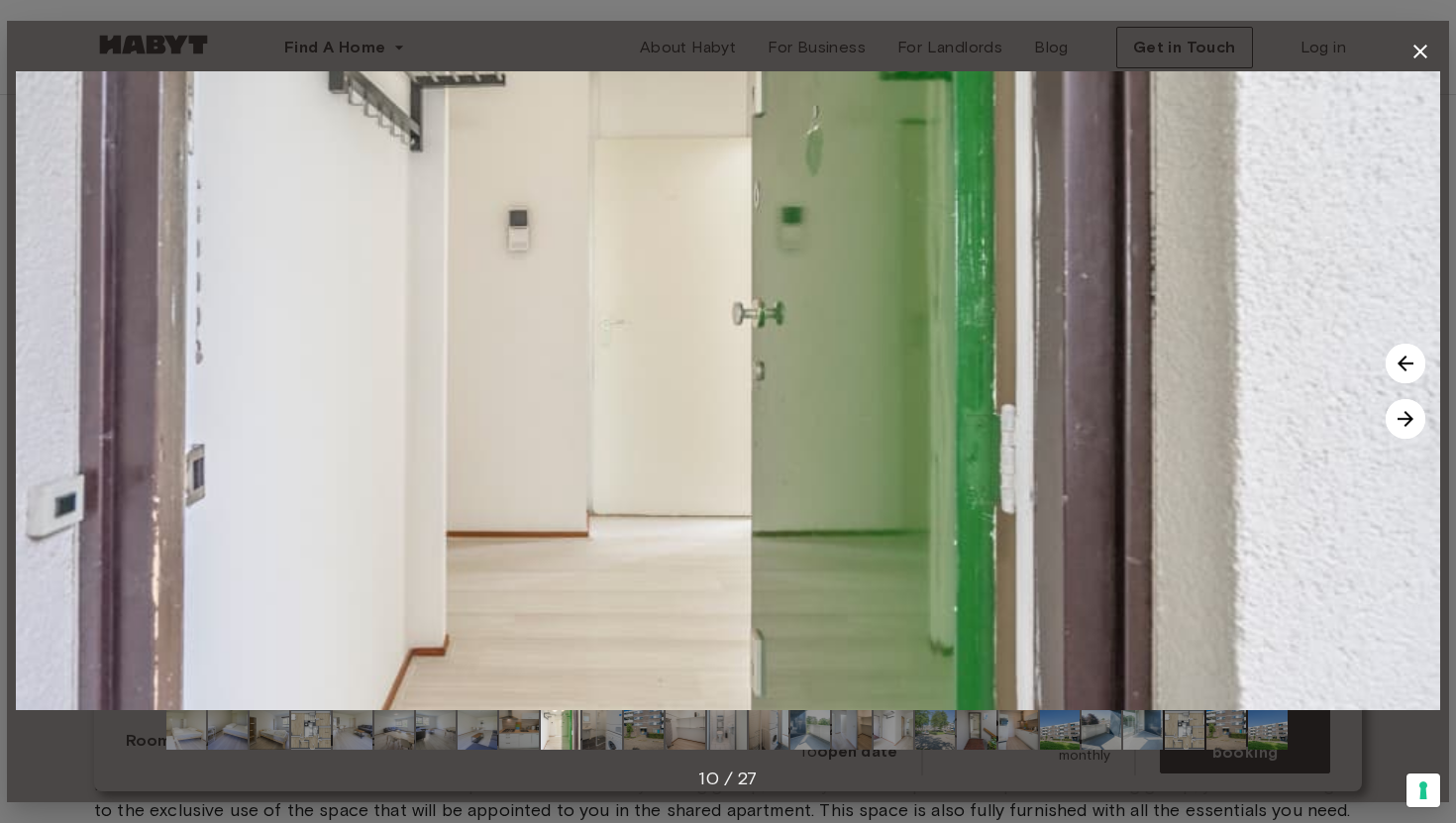 click at bounding box center [1405, 419] 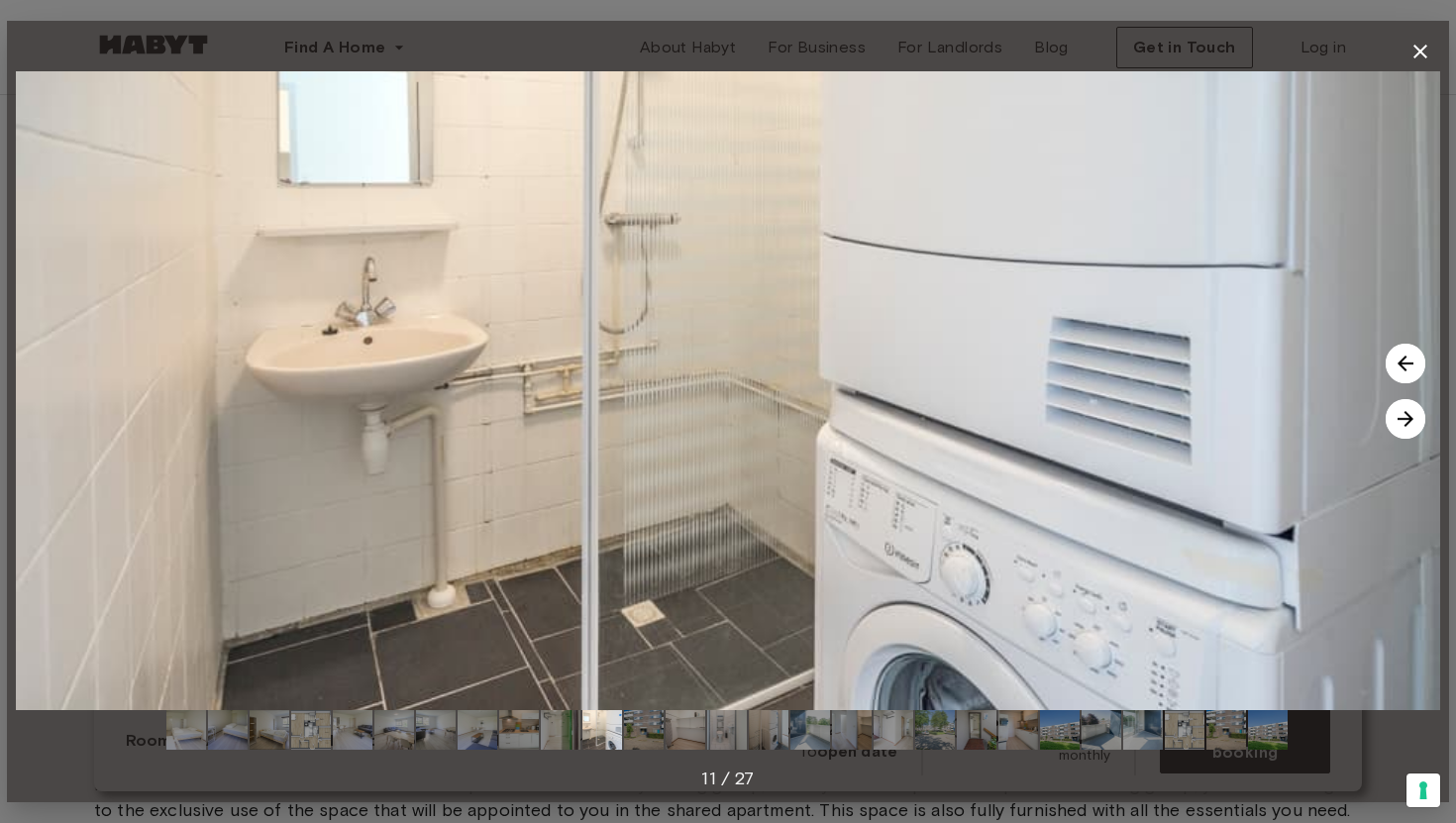click at bounding box center (1405, 419) 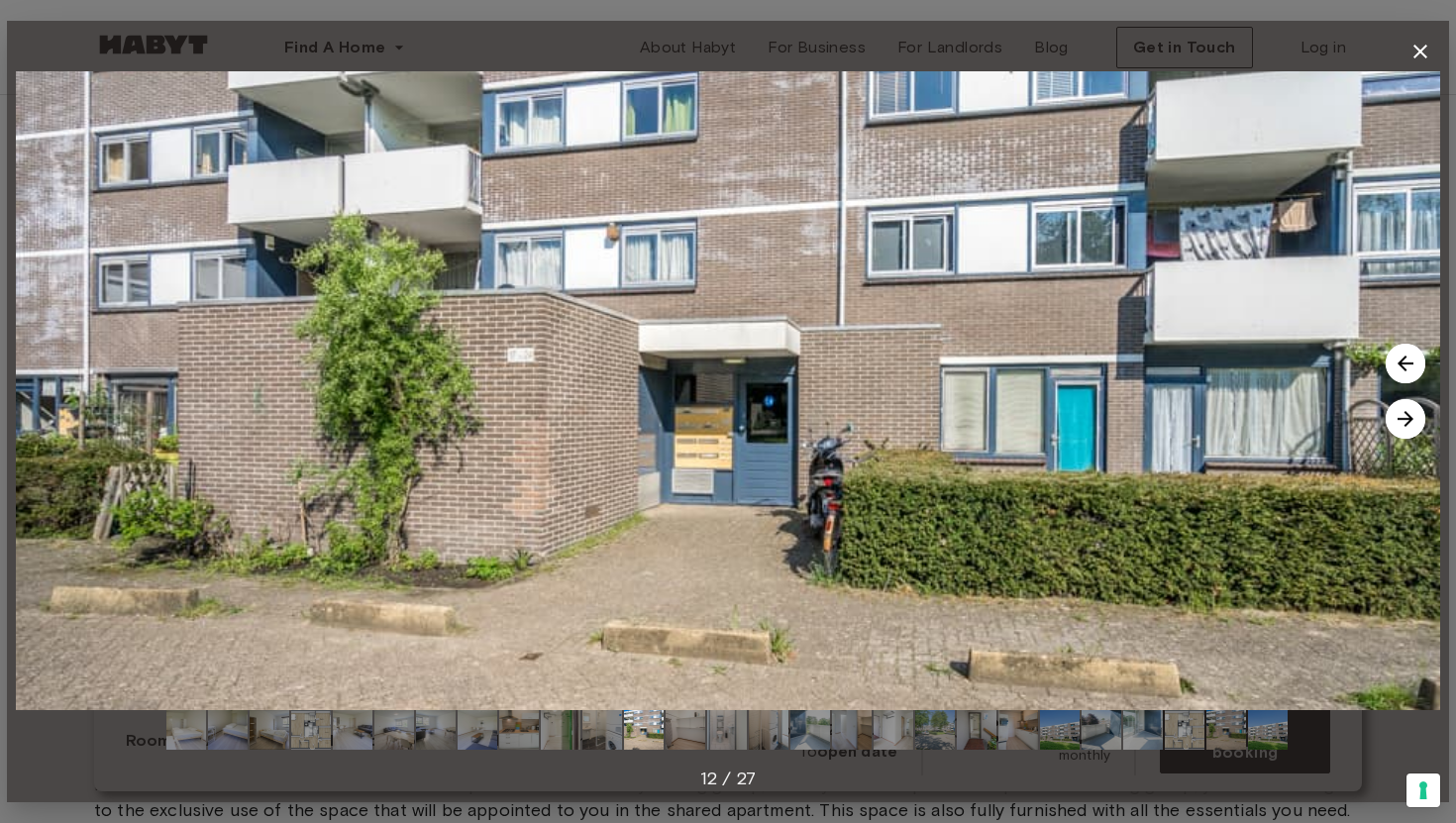 click at bounding box center (1405, 419) 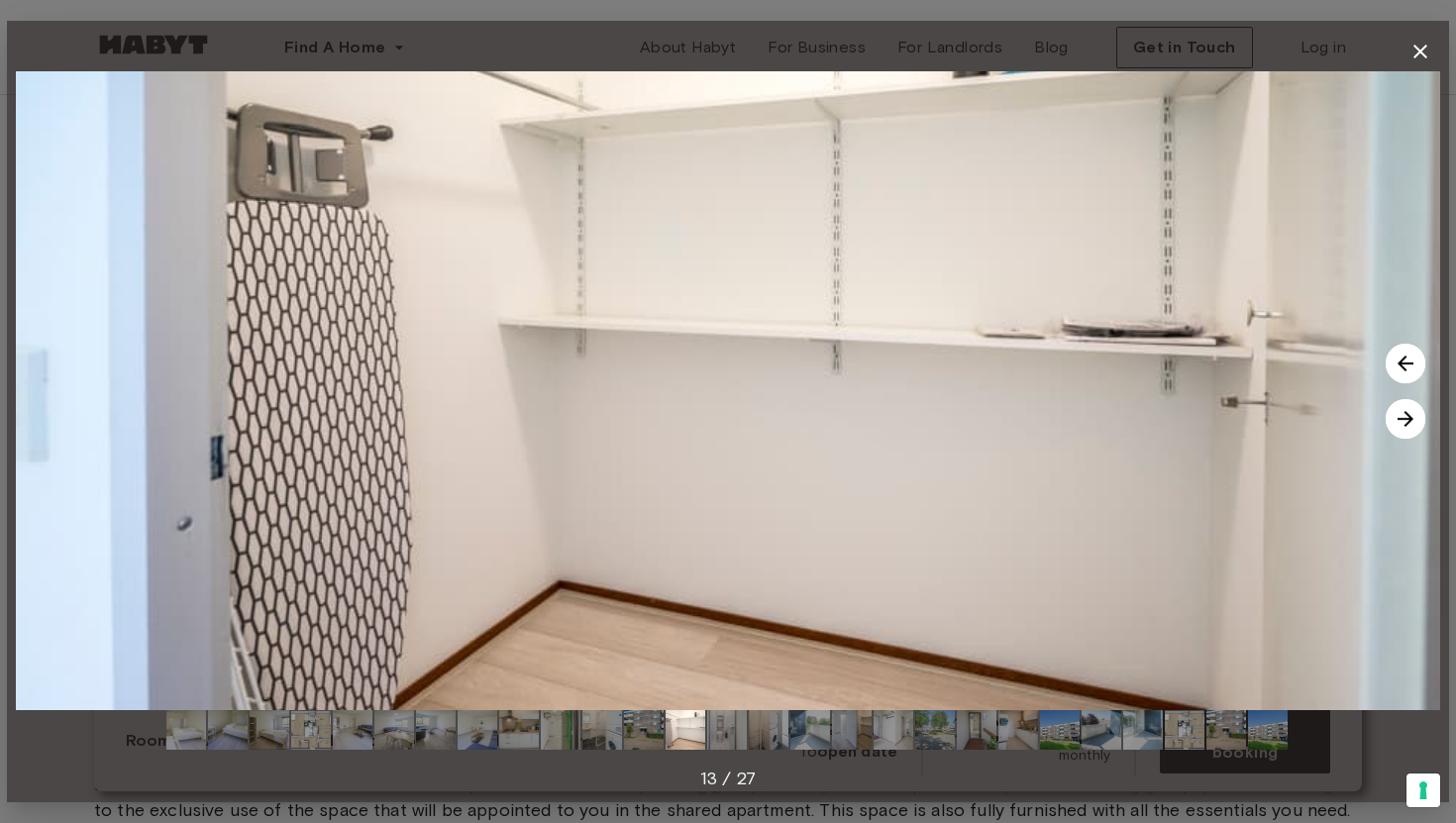 click at bounding box center [1405, 419] 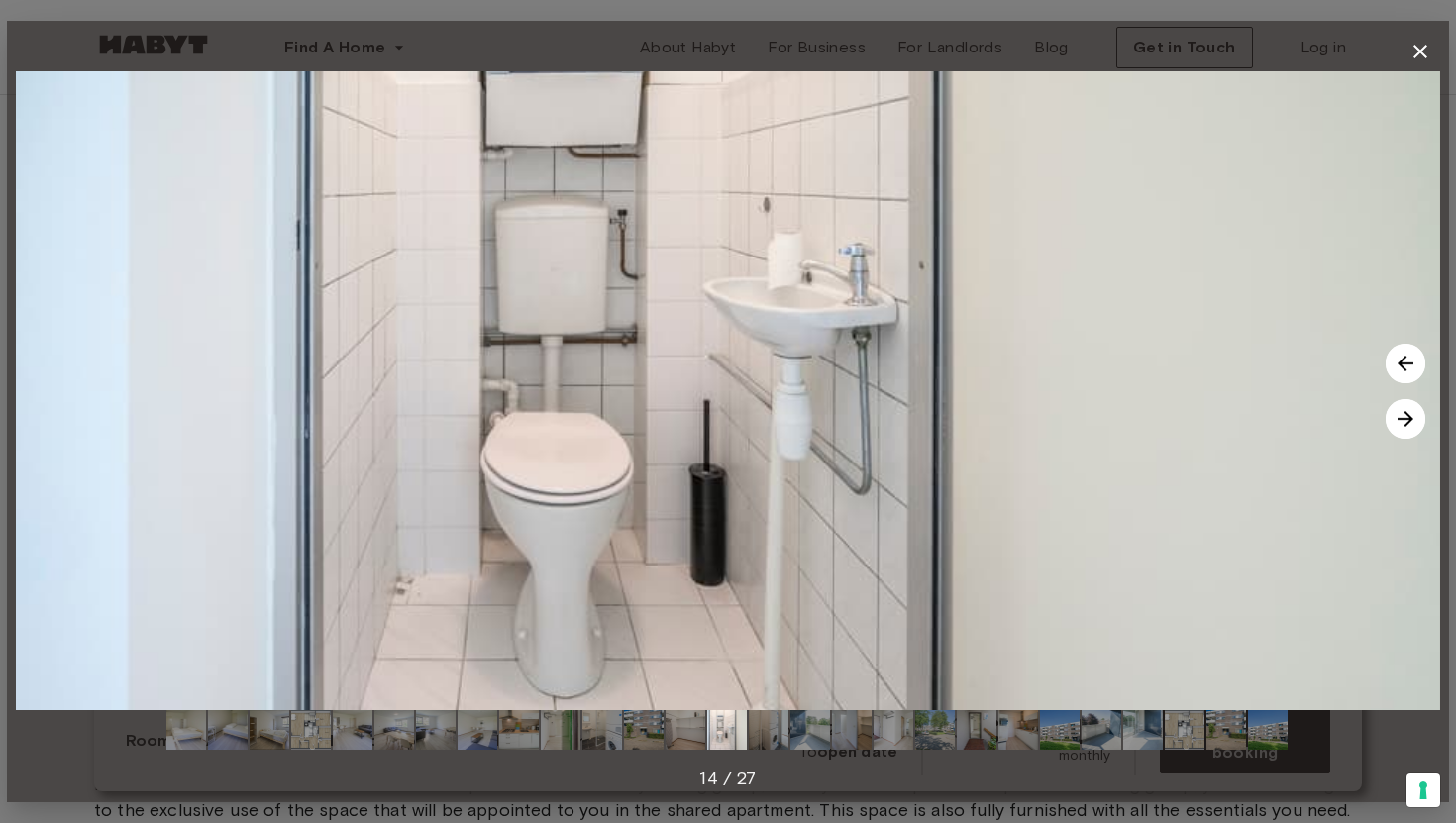 click at bounding box center (1405, 419) 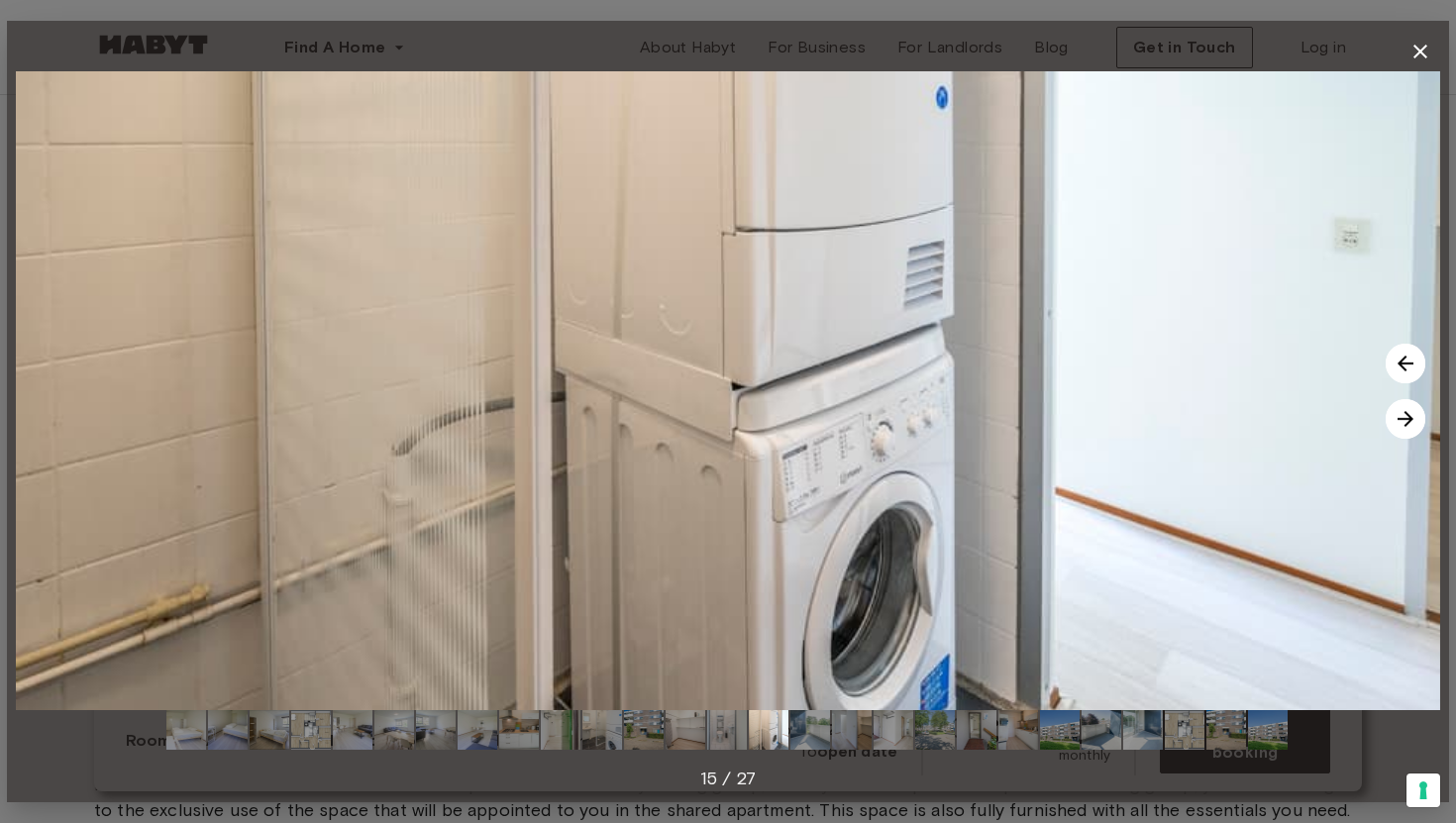 click at bounding box center [1405, 419] 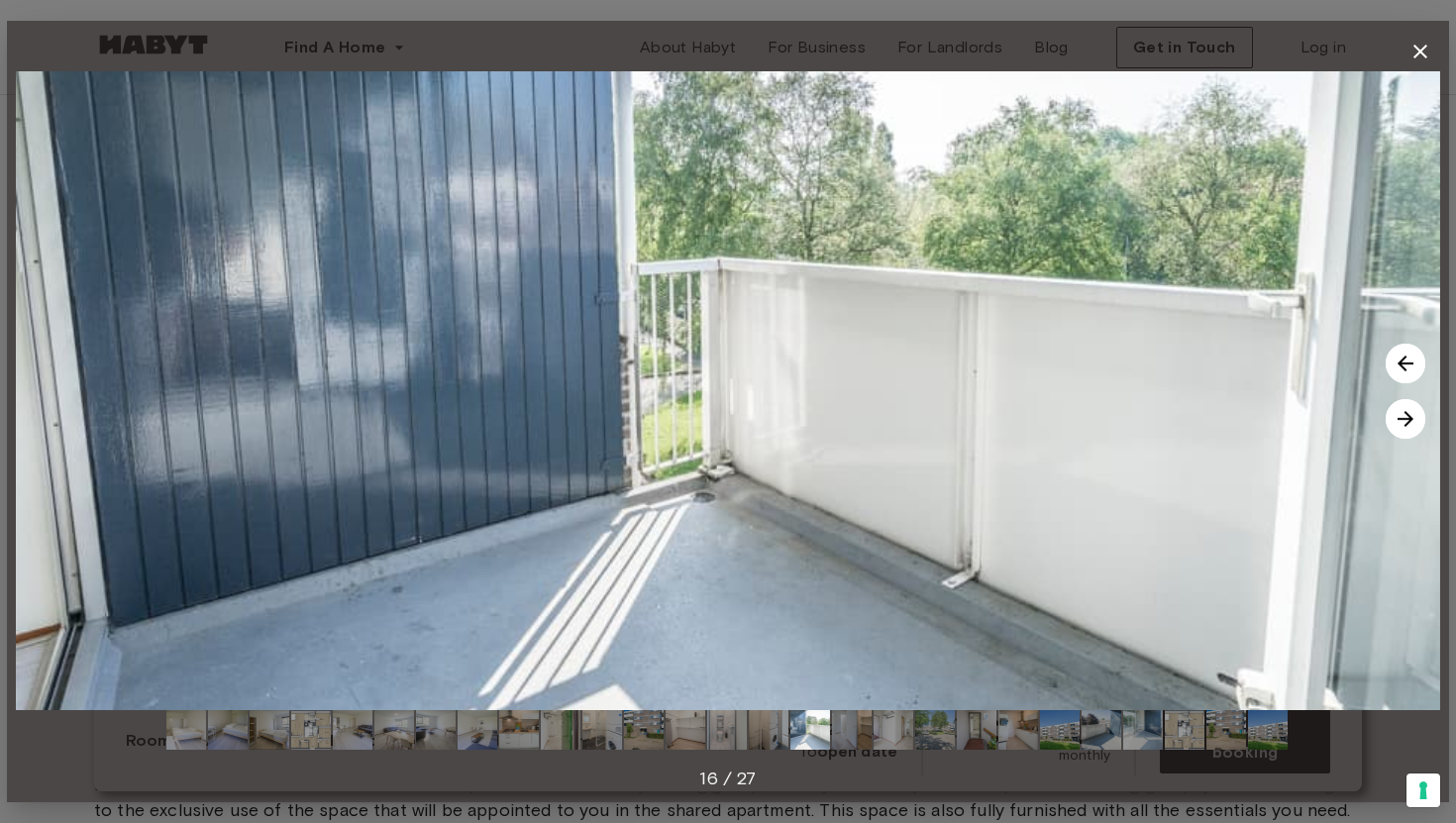 click at bounding box center (1405, 419) 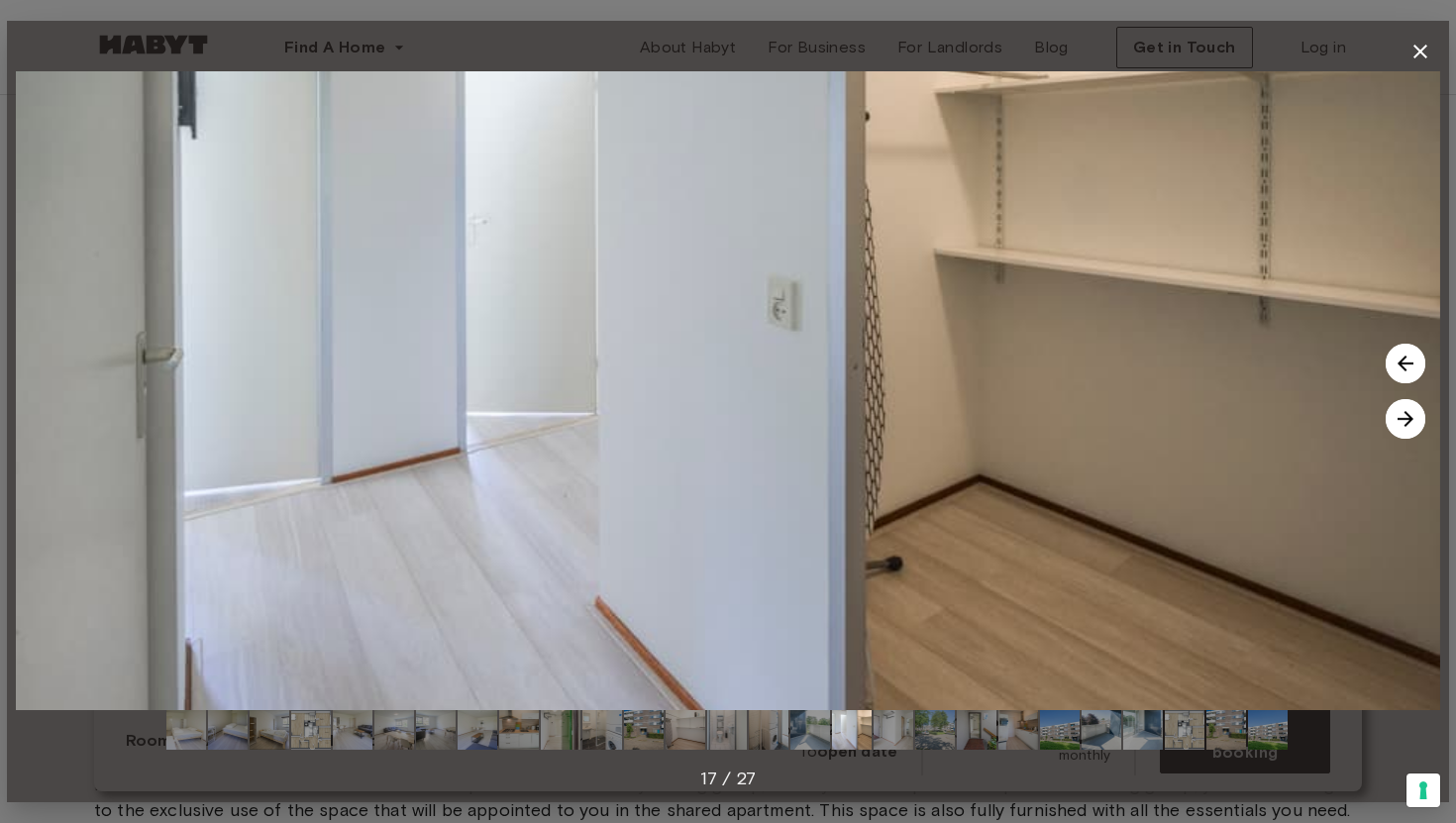 click at bounding box center [1405, 419] 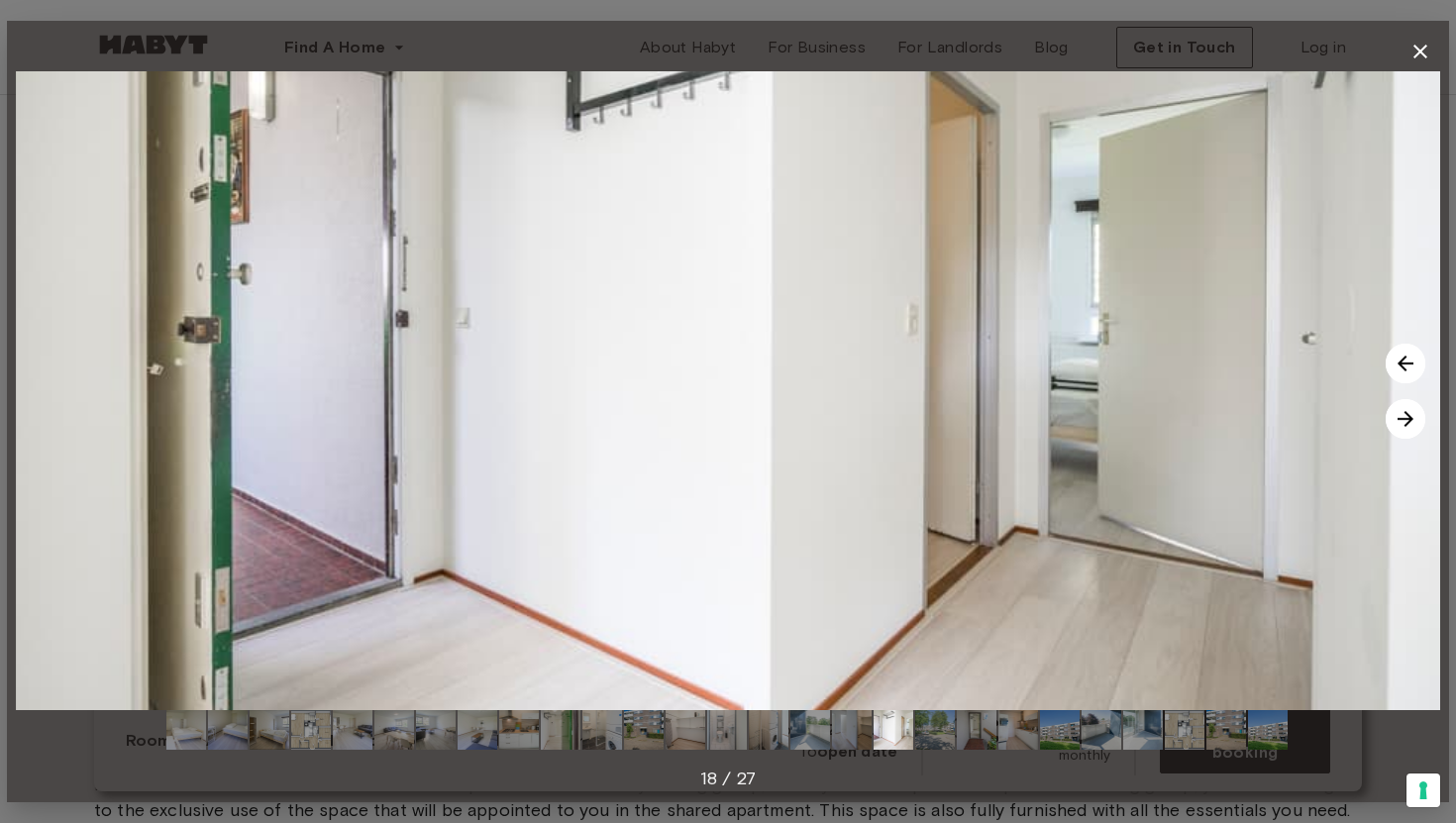 click at bounding box center [1405, 419] 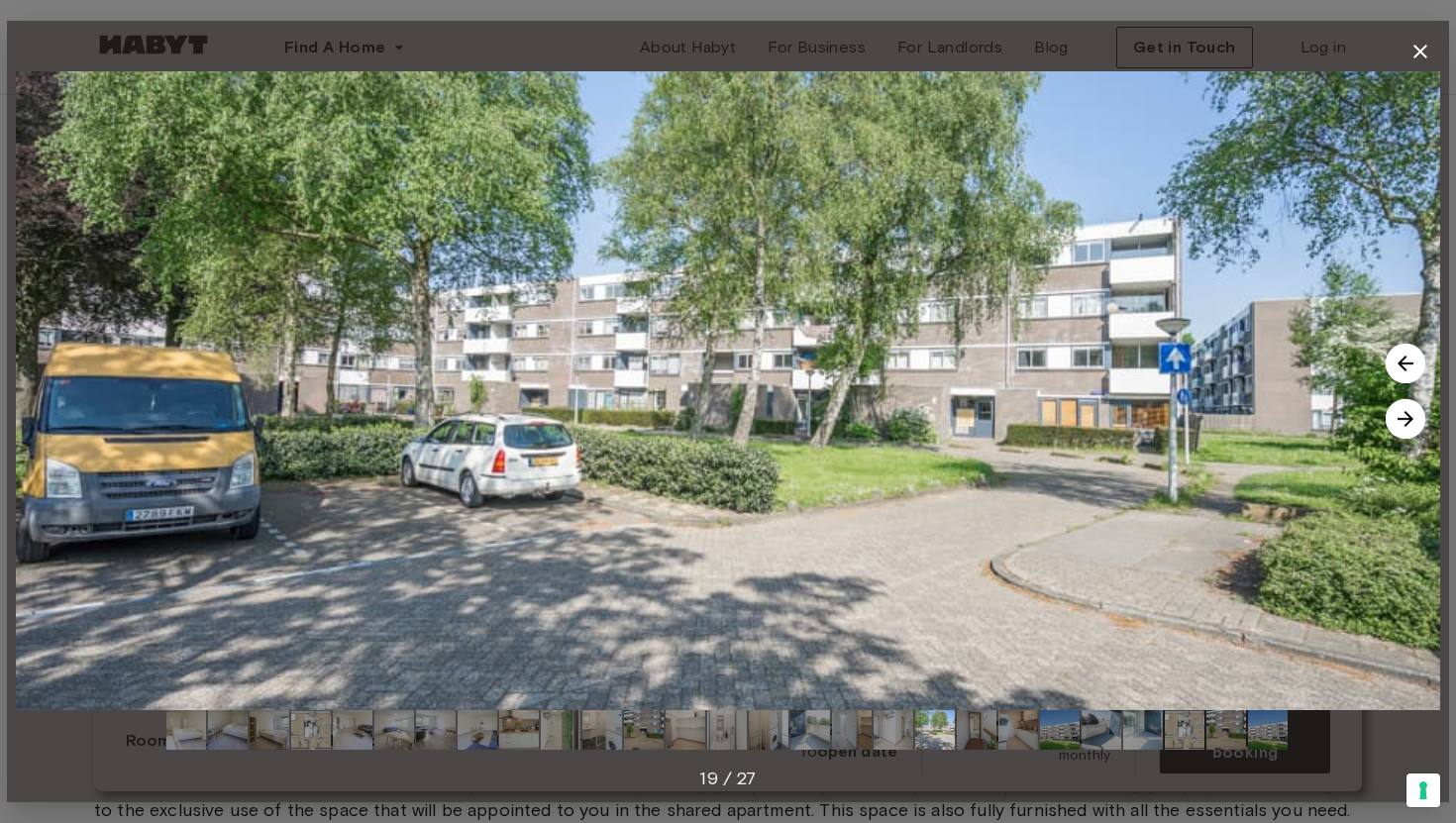 click at bounding box center (1405, 419) 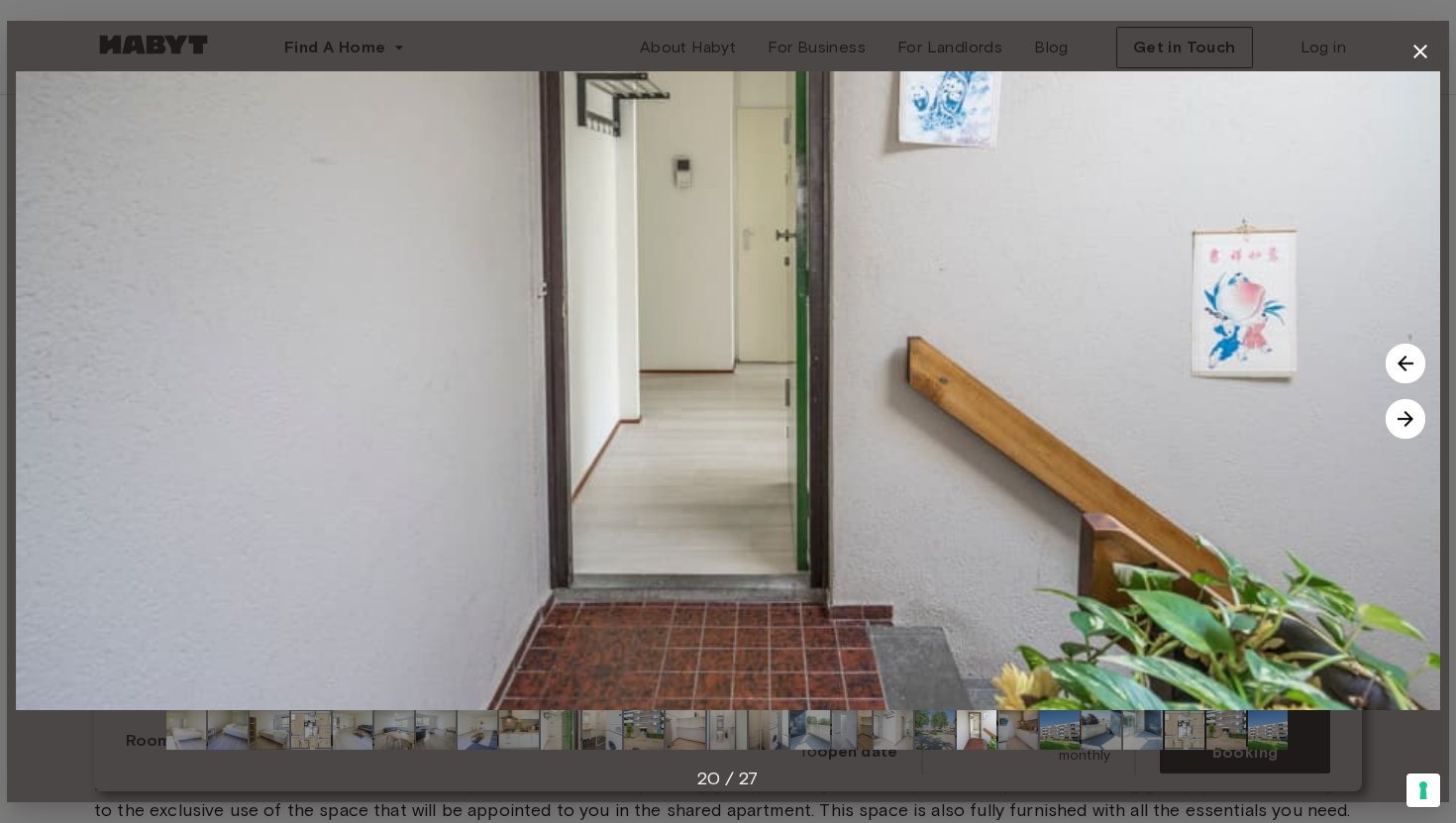 click at bounding box center [1405, 363] 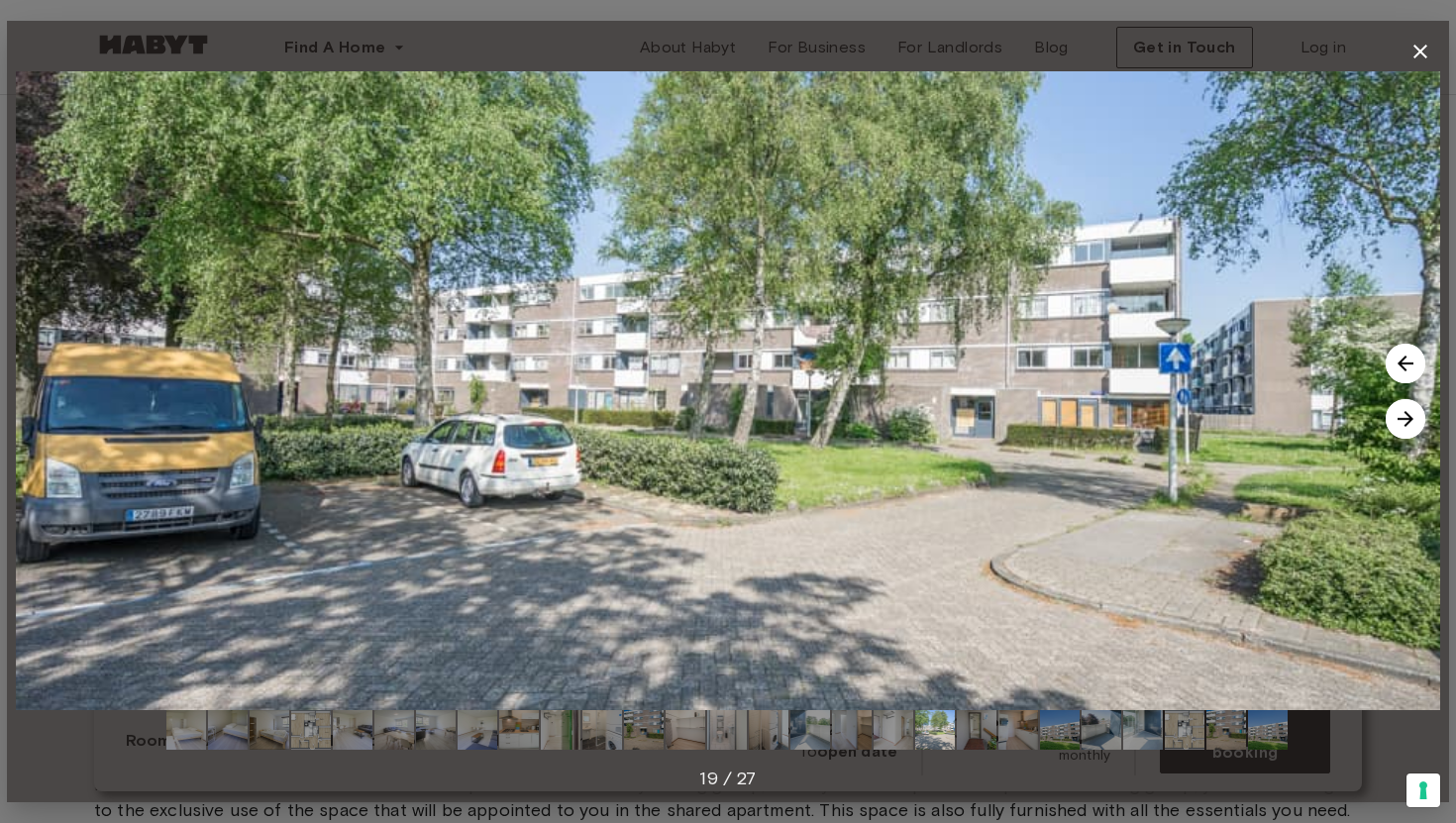 click 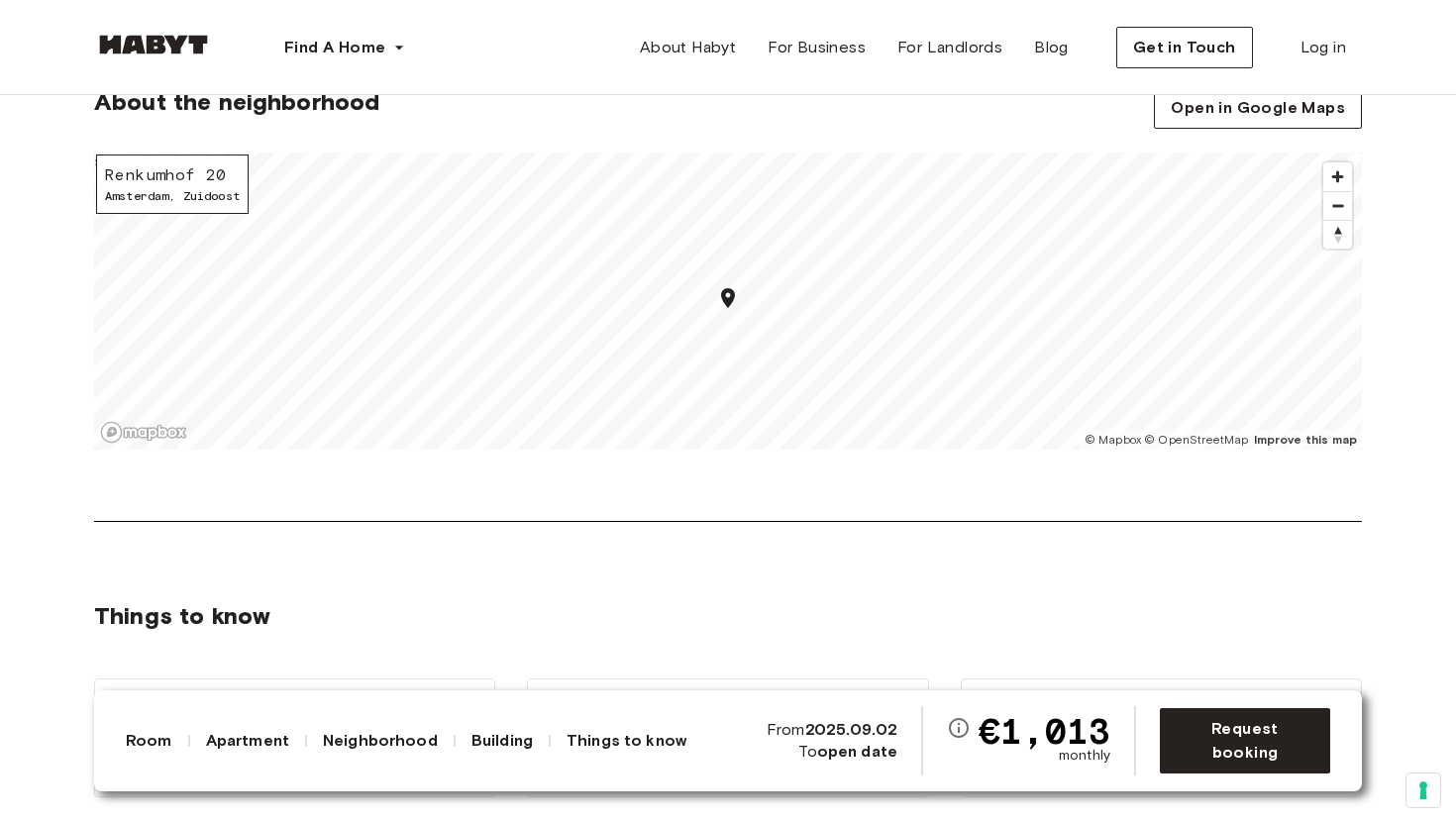 scroll, scrollTop: 1865, scrollLeft: 0, axis: vertical 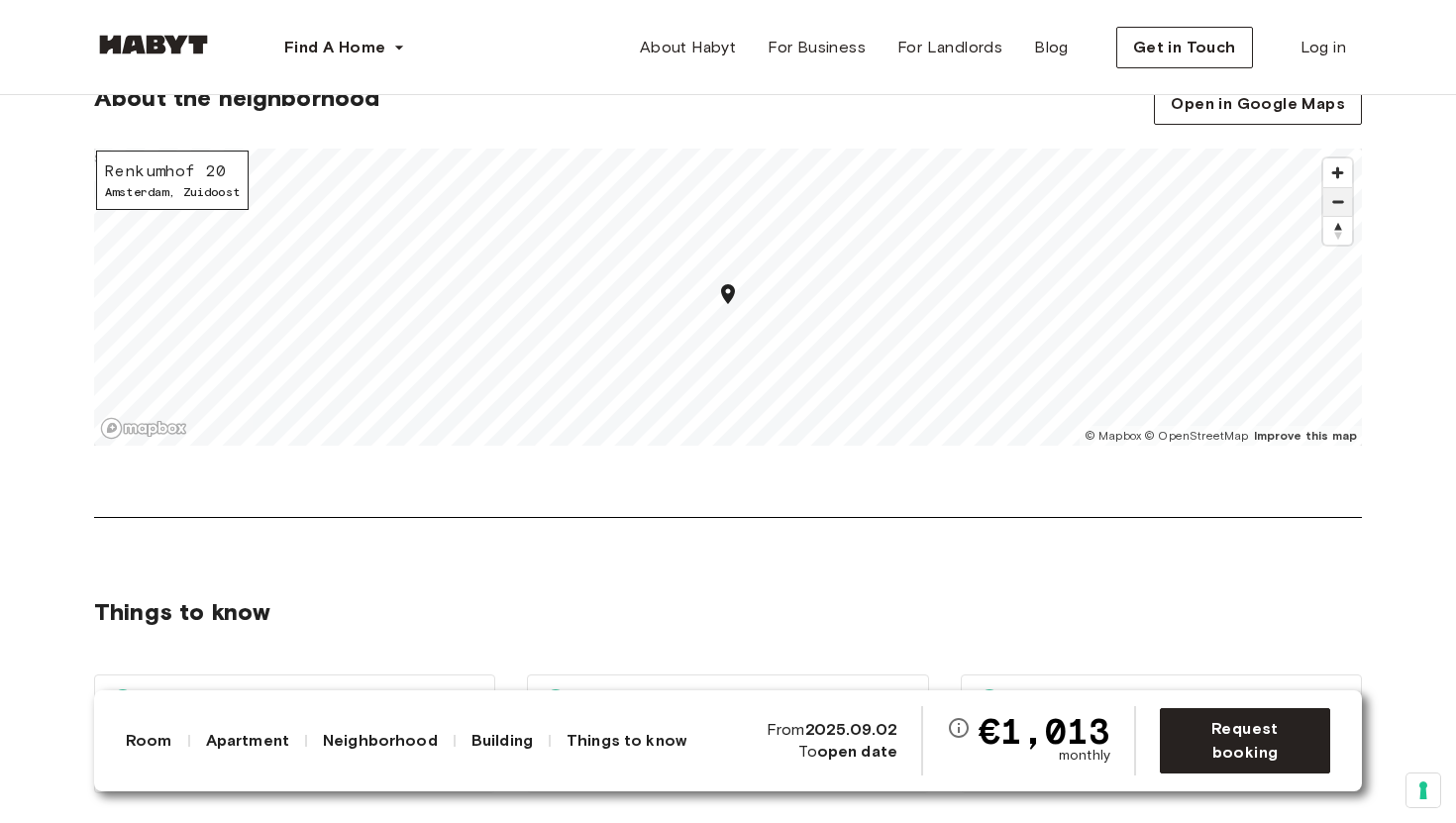 click at bounding box center (1337, 202) 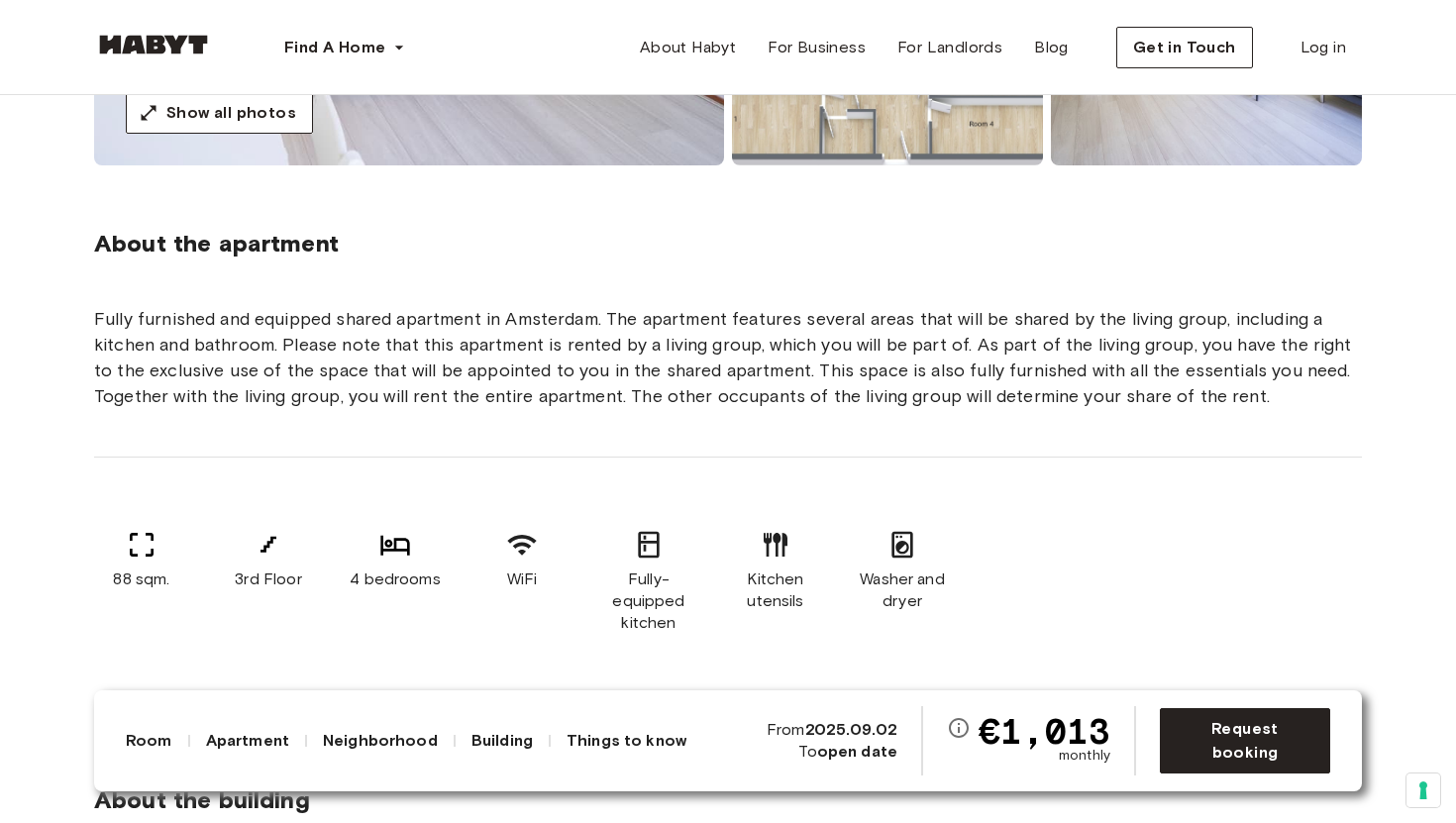 scroll, scrollTop: 308, scrollLeft: 0, axis: vertical 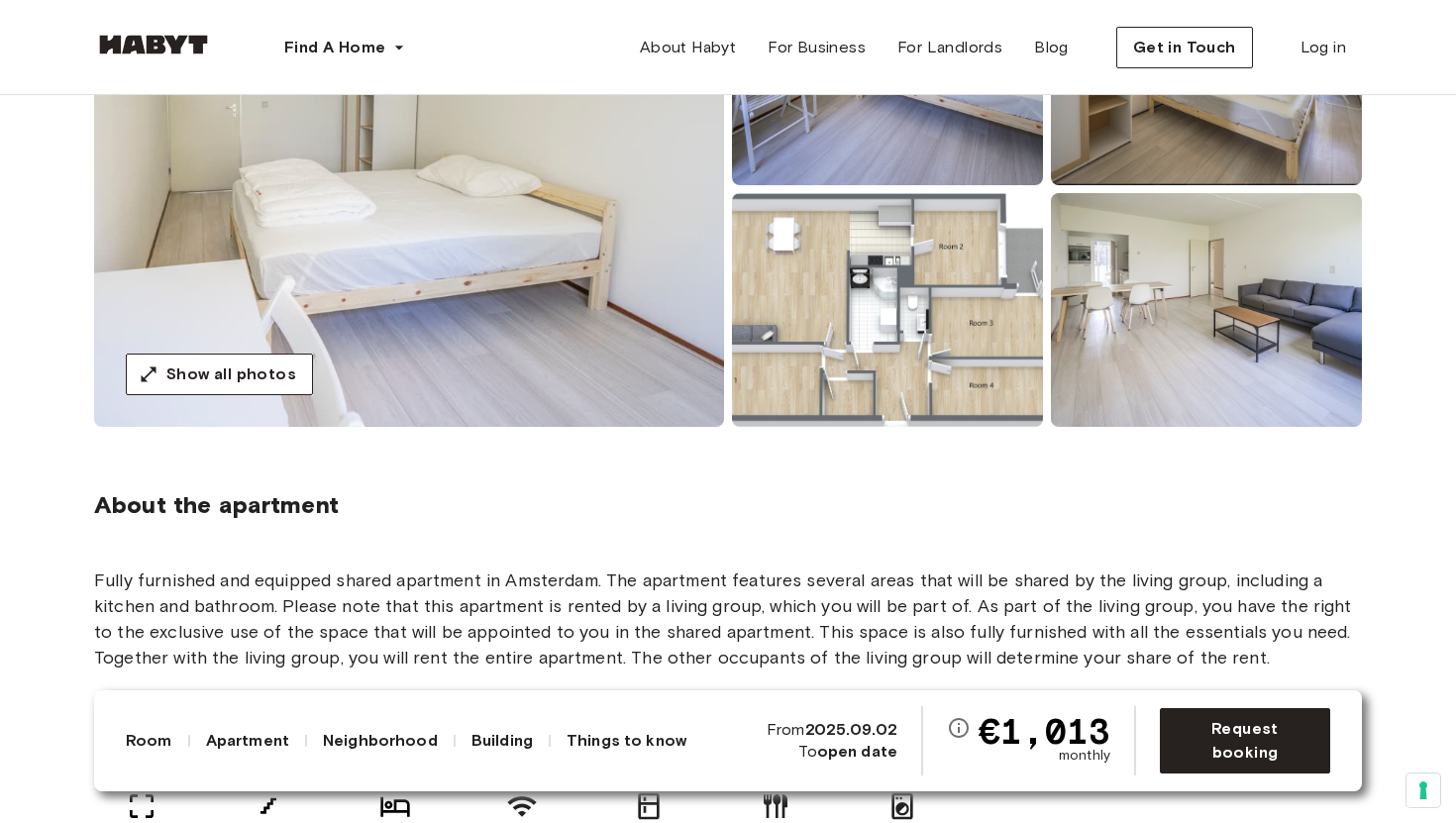 click at bounding box center (887, 310) 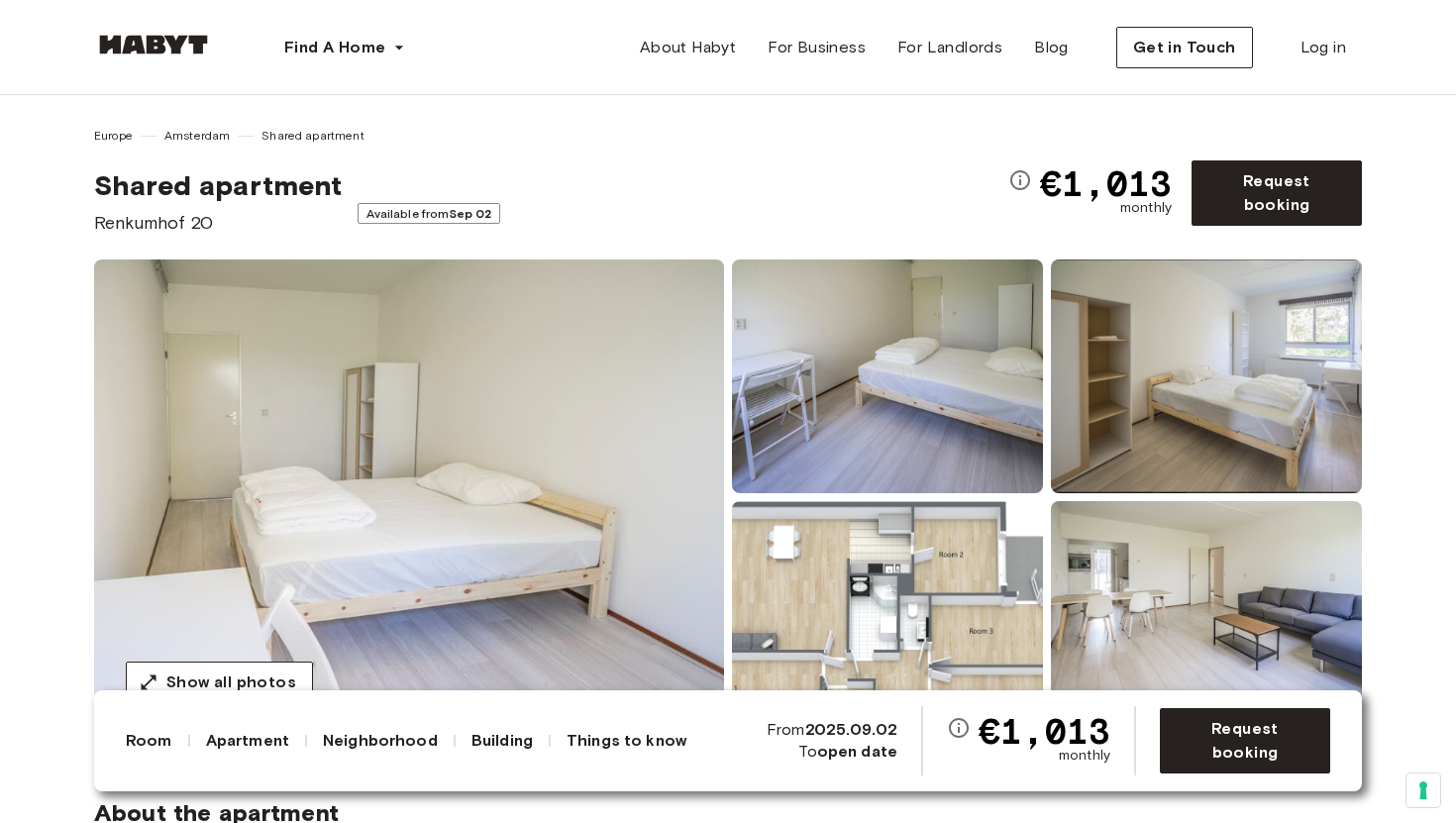 scroll, scrollTop: 184, scrollLeft: 0, axis: vertical 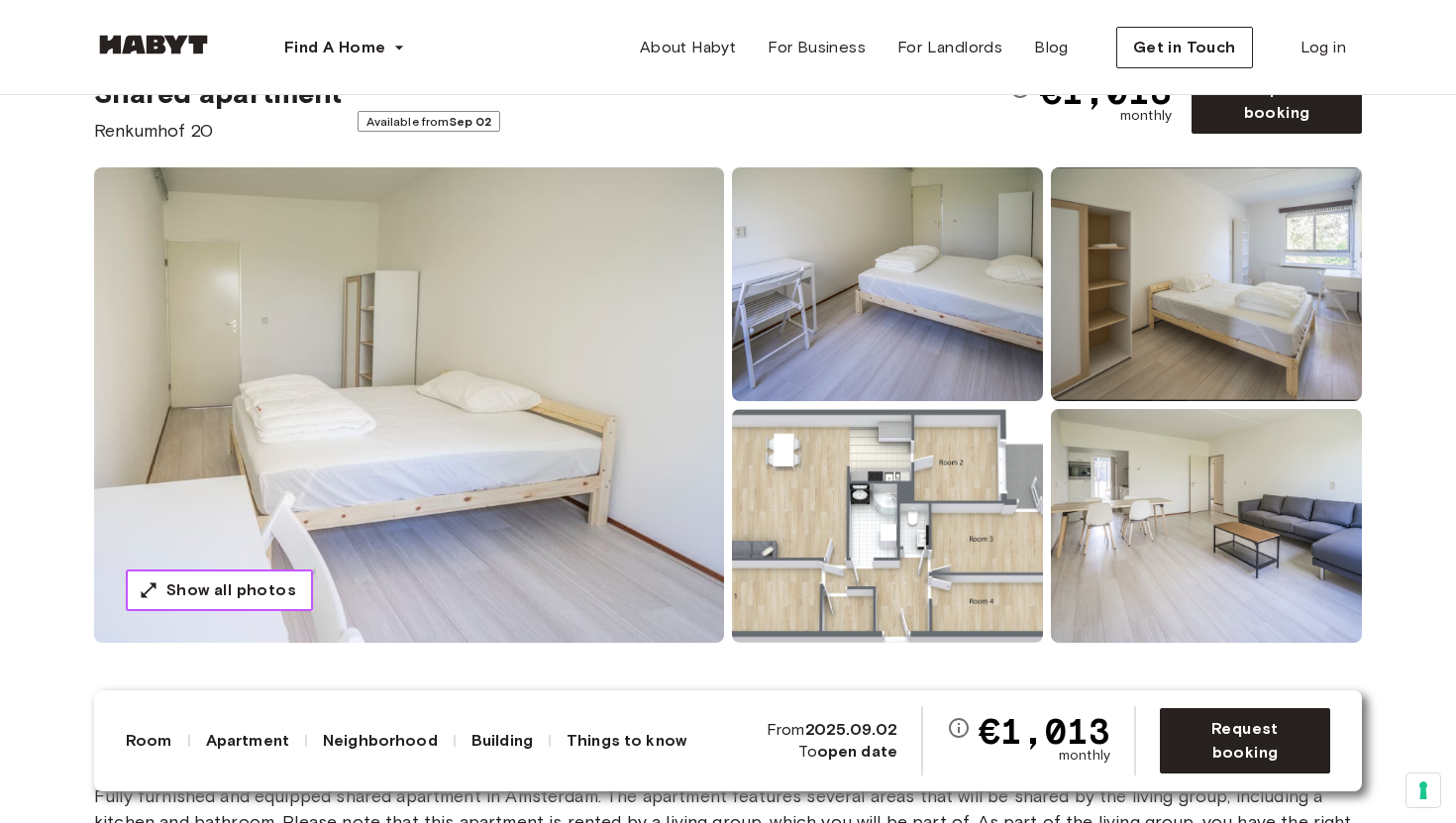 click on "Show all photos" at bounding box center (219, 590) 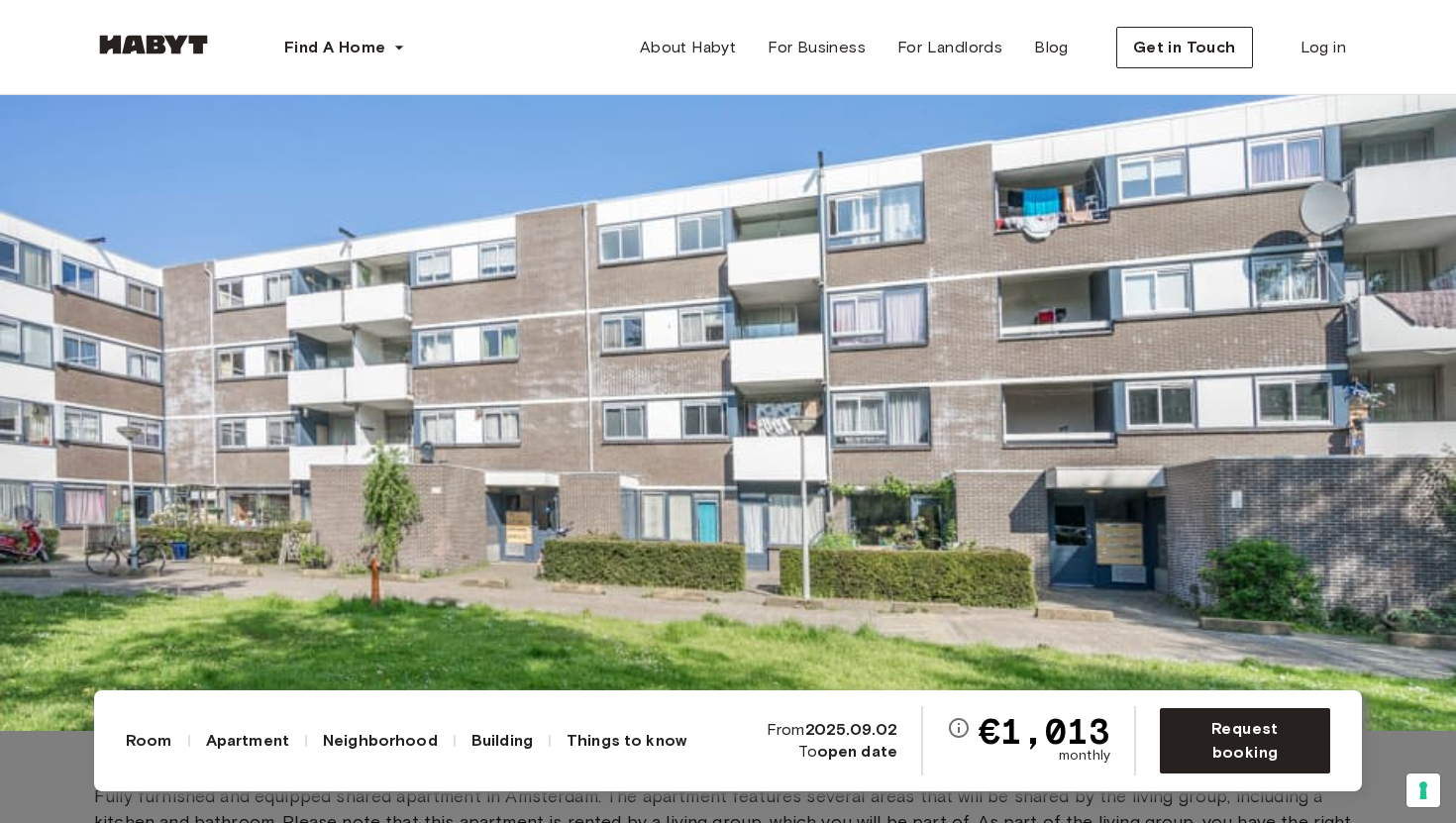 click at bounding box center (728, 319) 